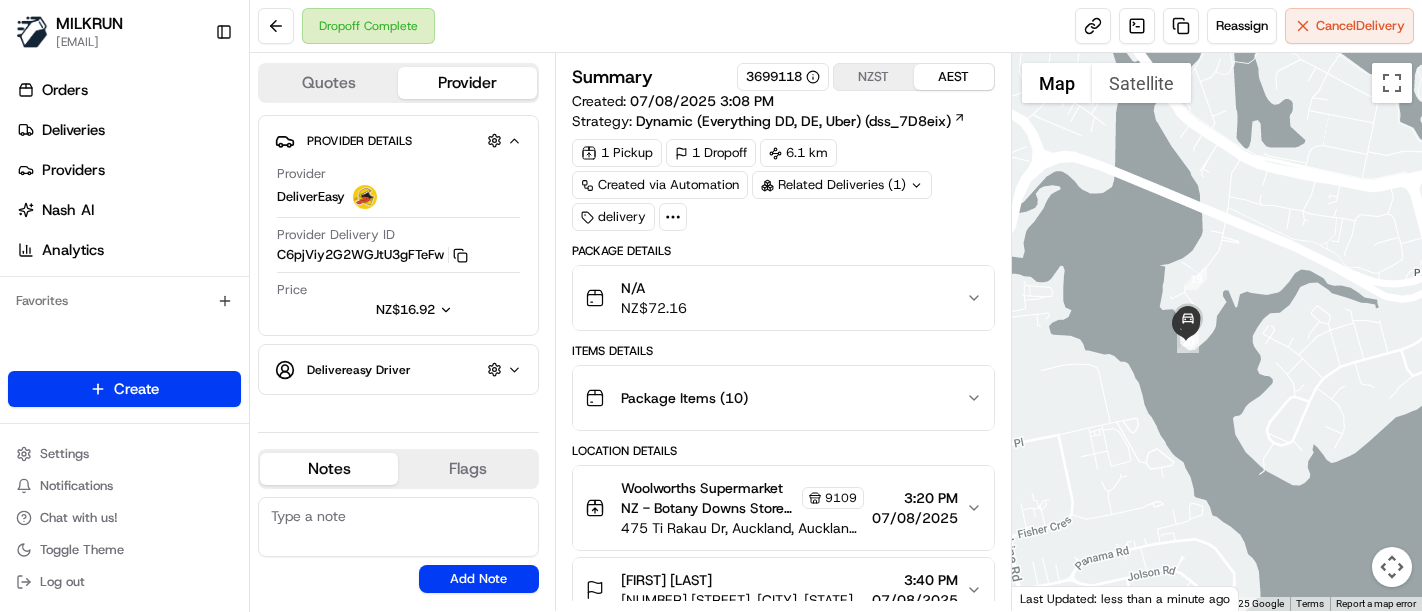 scroll, scrollTop: 0, scrollLeft: 0, axis: both 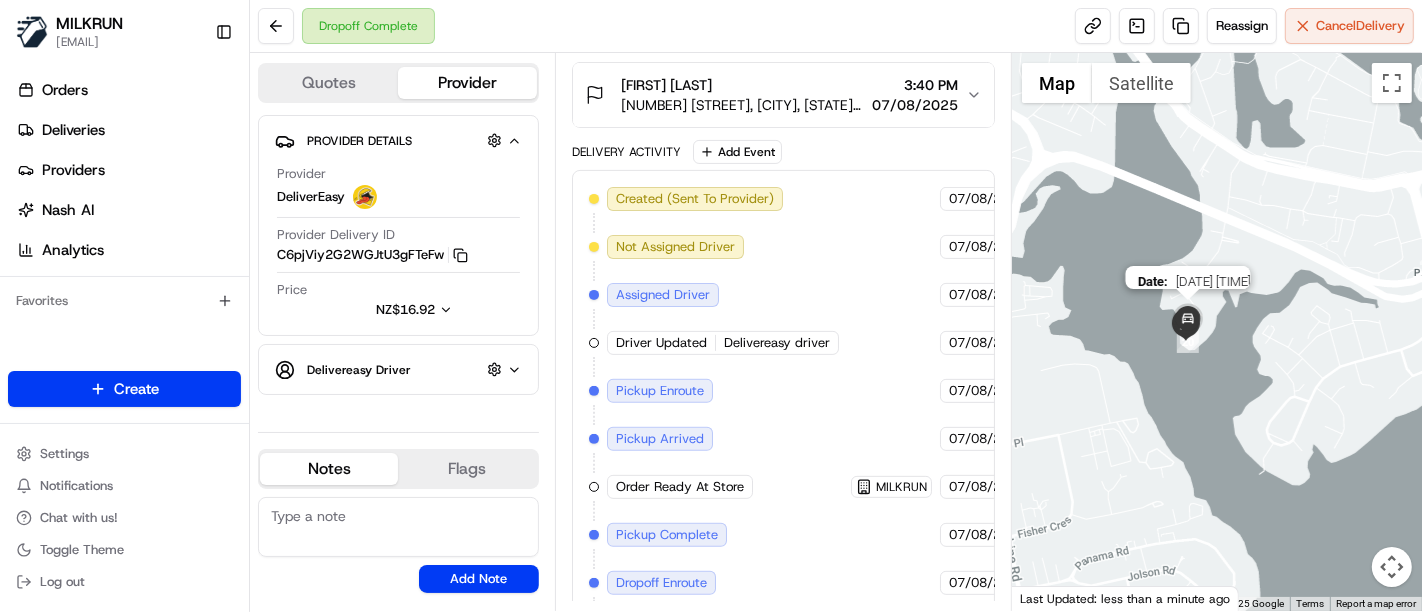 click at bounding box center (1188, 320) 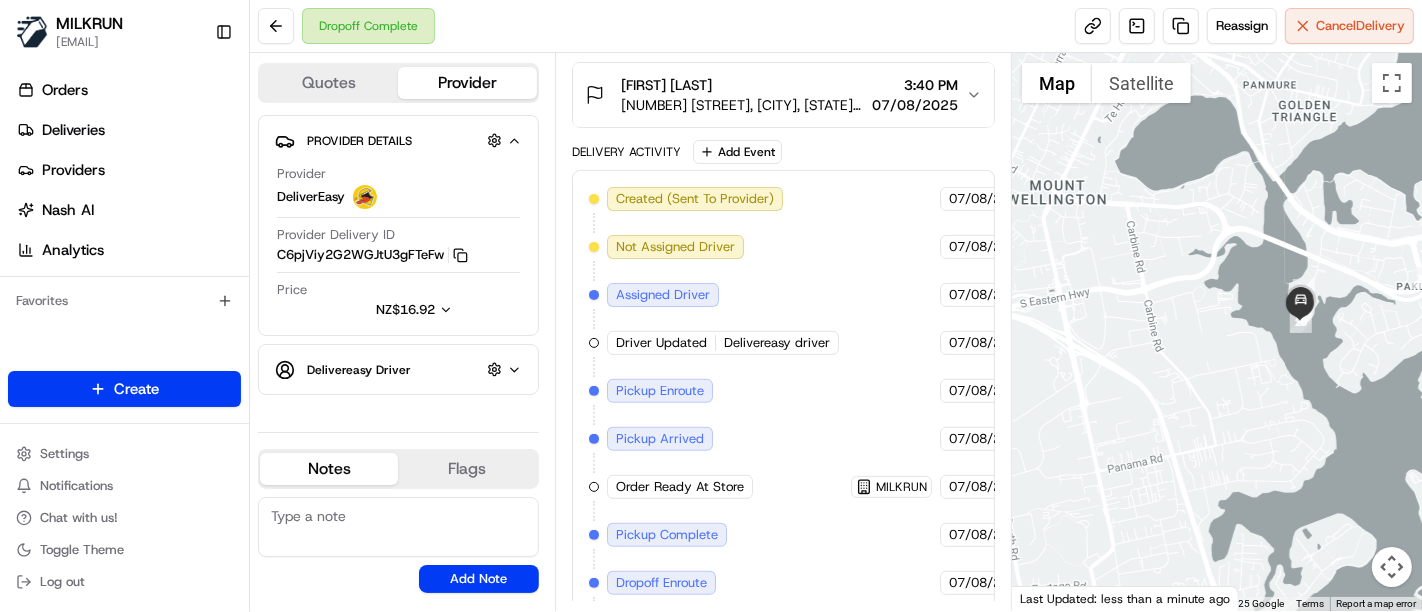 click at bounding box center [1217, 332] 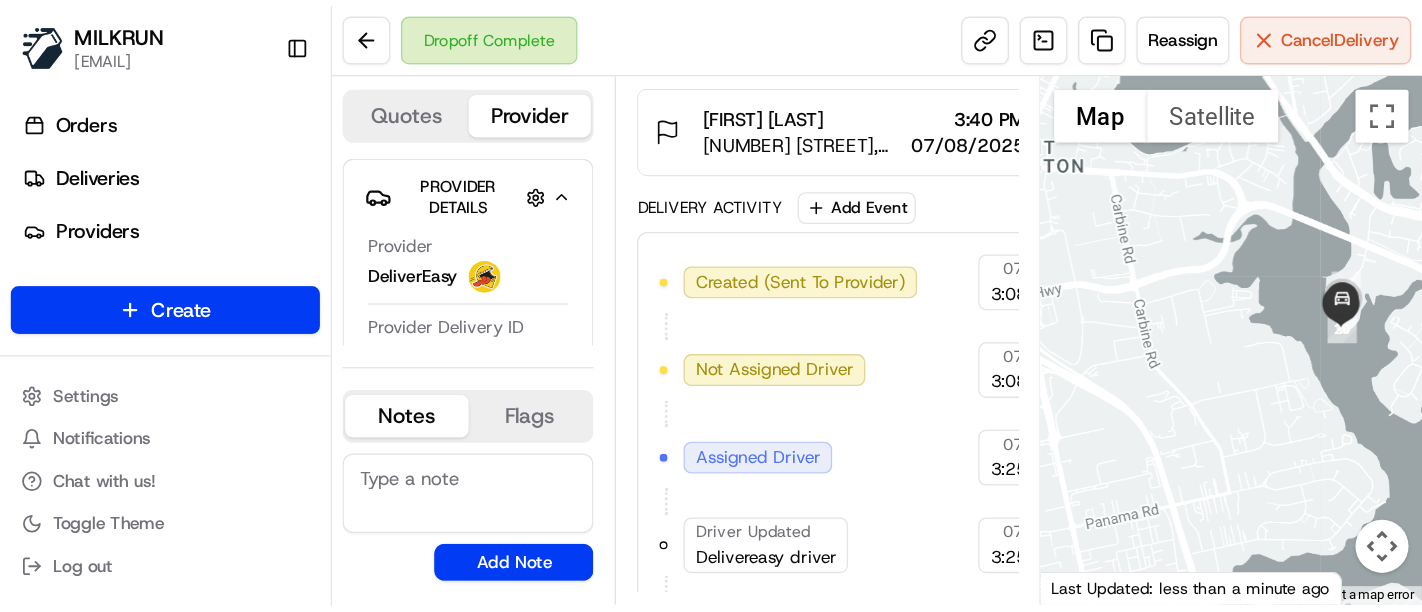 scroll, scrollTop: 495, scrollLeft: 0, axis: vertical 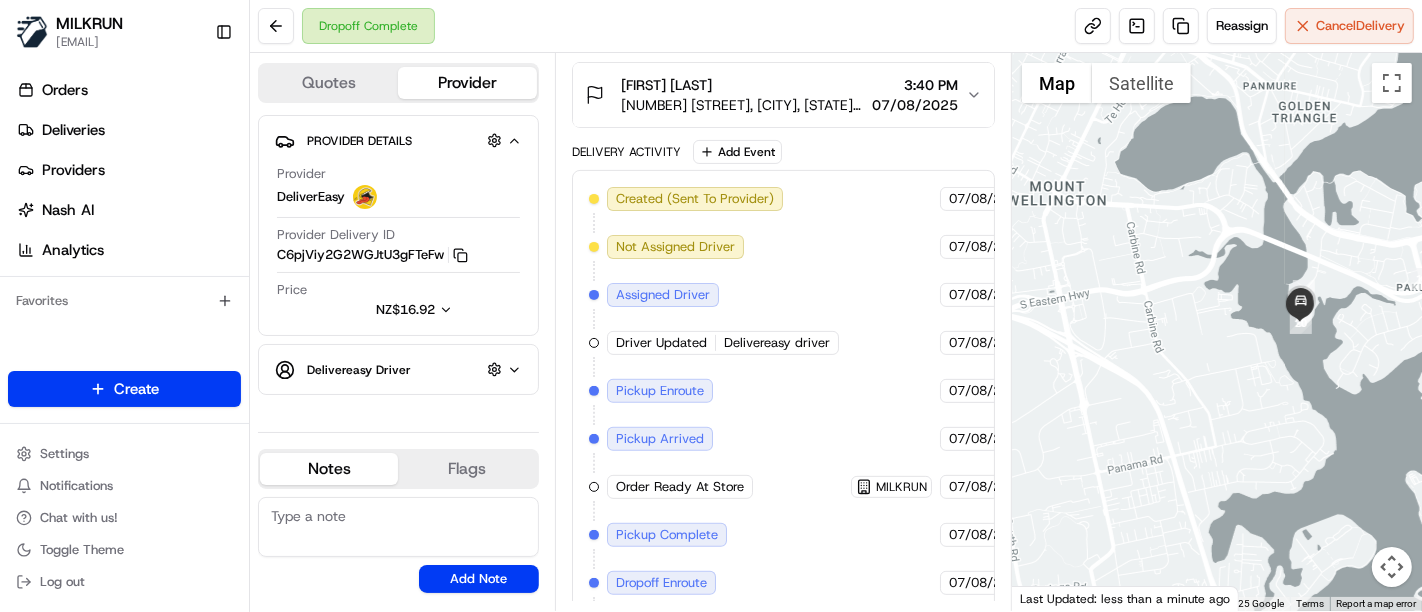 drag, startPoint x: 1206, startPoint y: 143, endPoint x: 1140, endPoint y: 230, distance: 109.201645 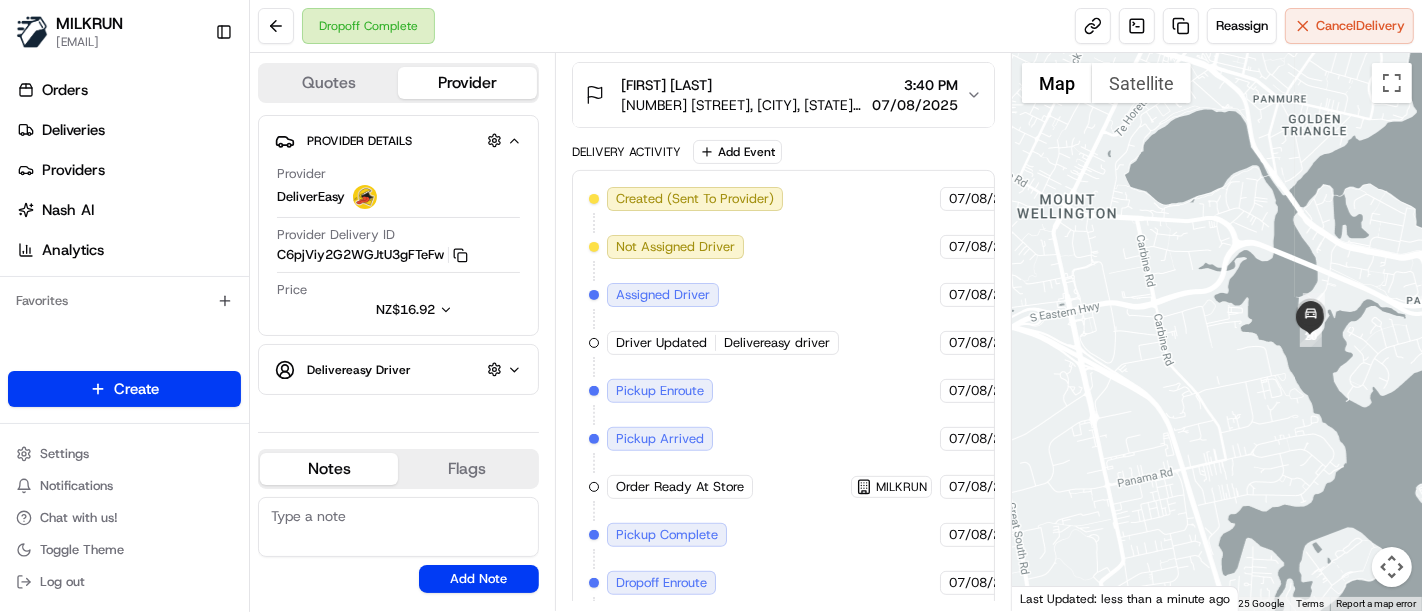 click at bounding box center (1217, 332) 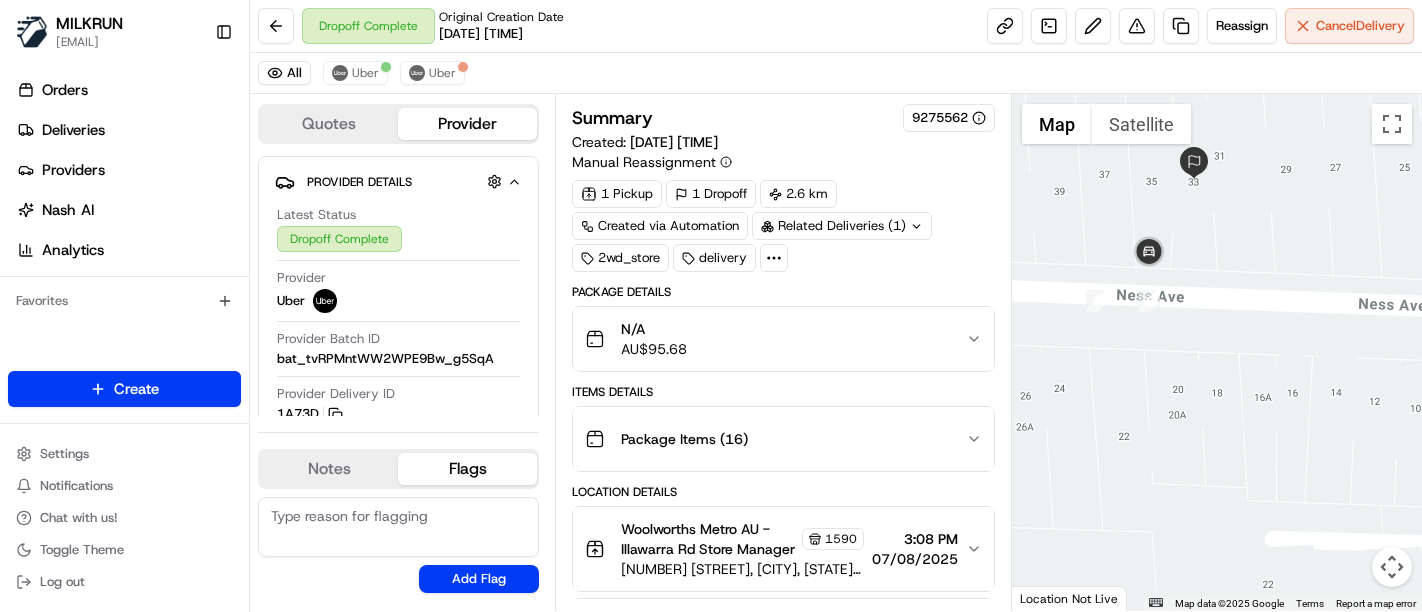 scroll, scrollTop: 0, scrollLeft: 0, axis: both 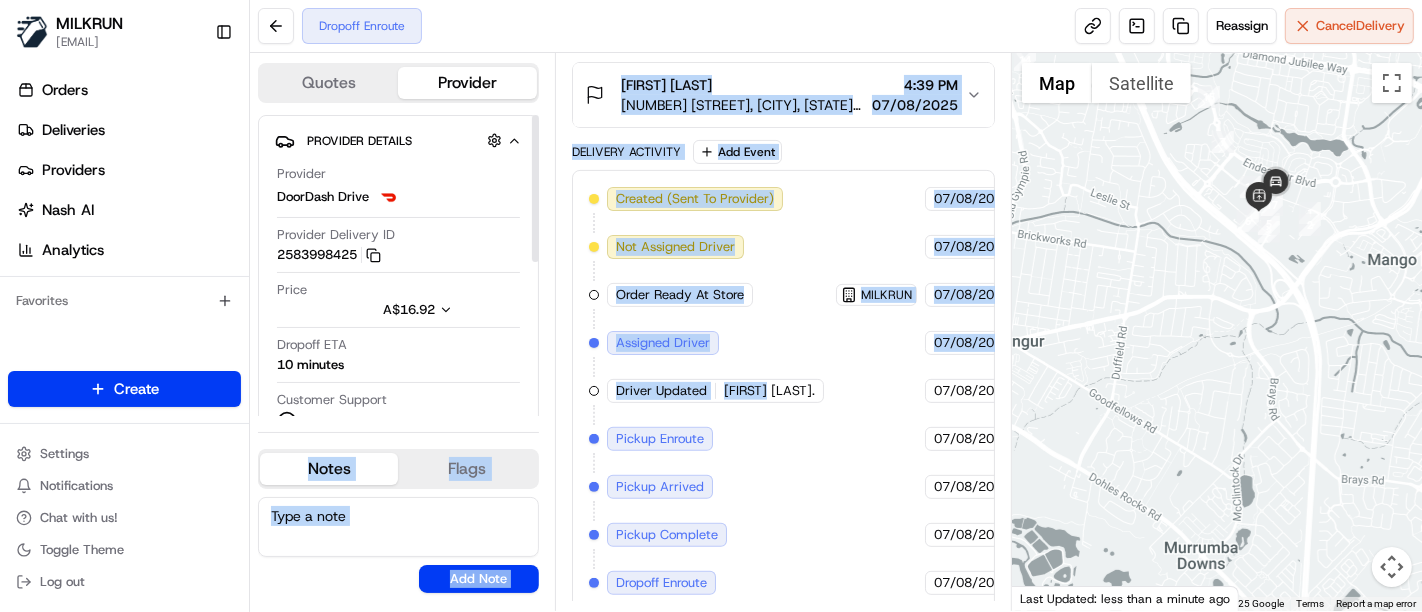 drag, startPoint x: 780, startPoint y: 369, endPoint x: 725, endPoint y: 483, distance: 126.57409 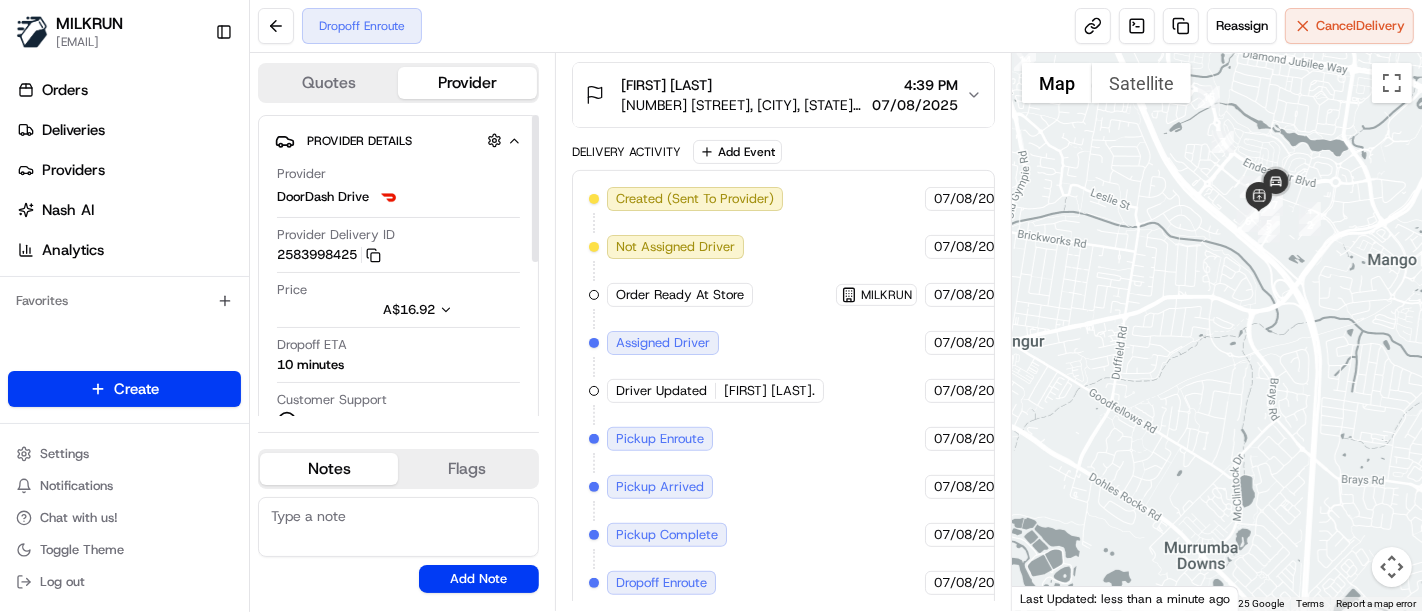 click on "Created (Sent To Provider) DoorDash Drive 07/08/2025 4:10 PM AEST Not Assigned Driver DoorDash Drive 07/08/2025 4:10 PM AEST Order Ready At Store MILKRUN 07/08/2025 4:24 PM AEST Assigned Driver DoorDash Drive 07/08/2025 4:31 PM AEST Driver Updated Mohamed S. DoorDash Drive 07/08/2025 4:31 PM AEST Pickup Enroute DoorDash Drive 07/08/2025 4:31 PM AEST Pickup Arrived DoorDash Drive 07/08/2025 4:38 PM AEST Pickup Complete DoorDash Drive 07/08/2025 4:39 PM AEST Dropoff Enroute DoorDash Drive 07/08/2025 4:40 PM AEST" at bounding box center [783, 391] 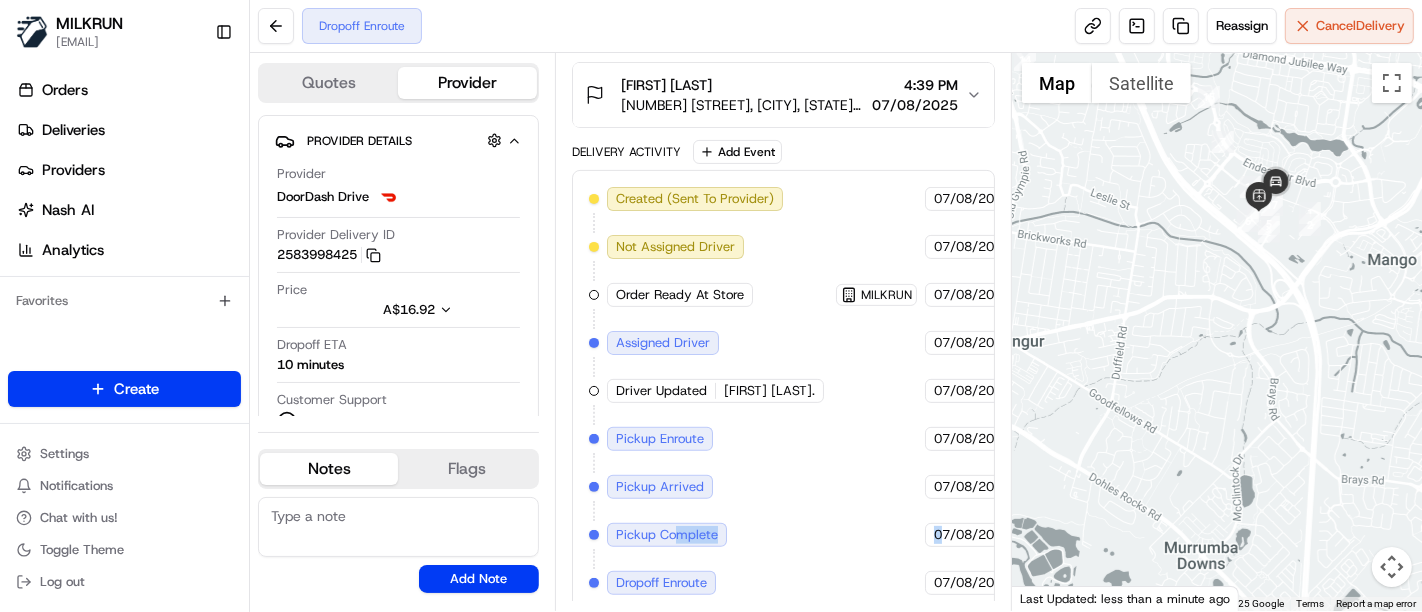 drag, startPoint x: 925, startPoint y: 524, endPoint x: 678, endPoint y: 514, distance: 247.20235 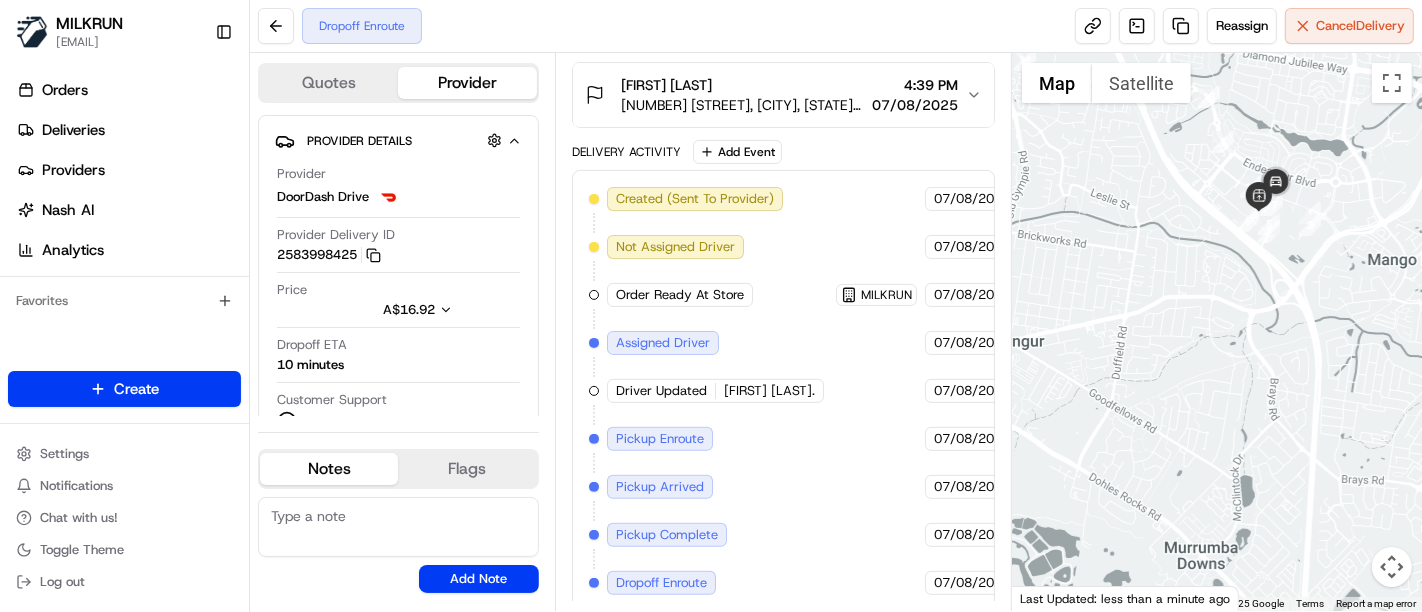 click on "07/08/2025" at bounding box center [972, 583] 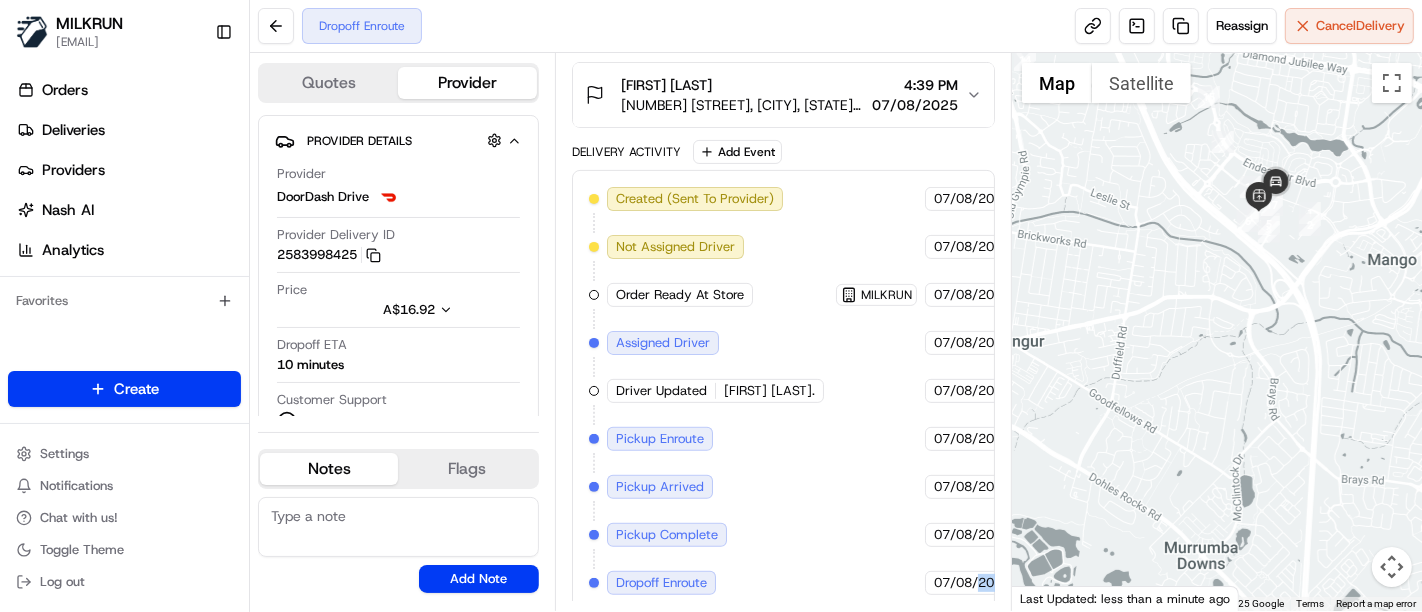 scroll, scrollTop: 495, scrollLeft: 96, axis: both 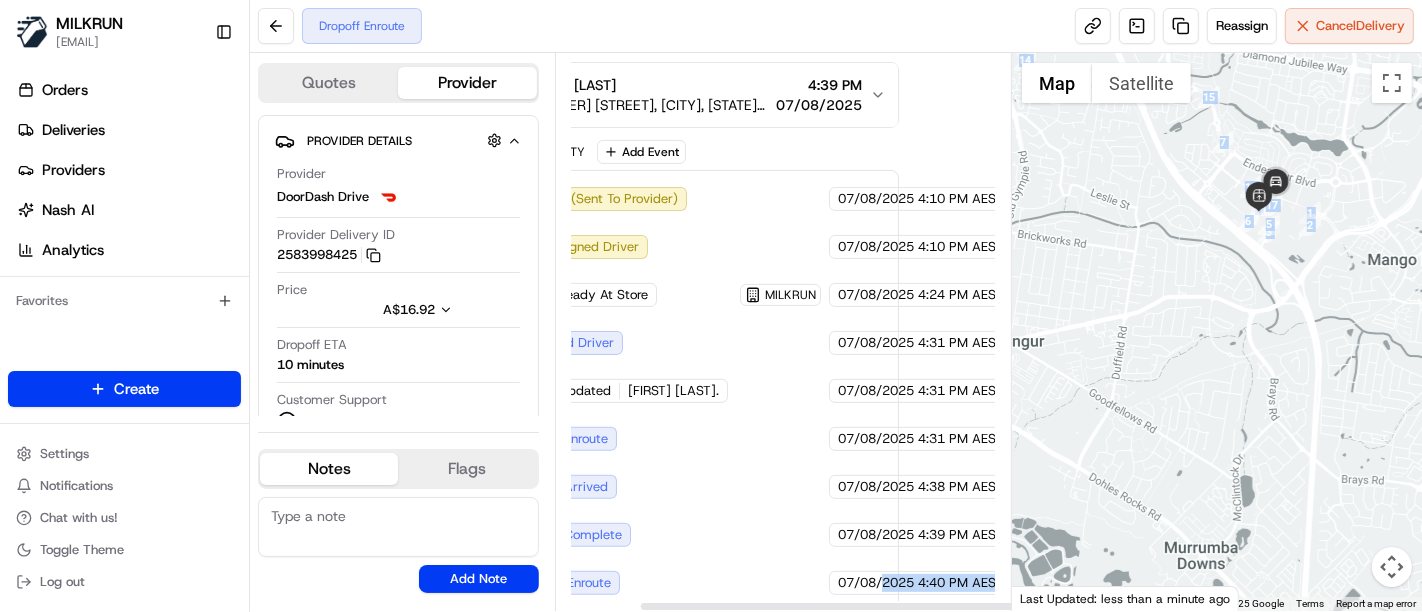 drag, startPoint x: 960, startPoint y: 572, endPoint x: 1057, endPoint y: 570, distance: 97.020615 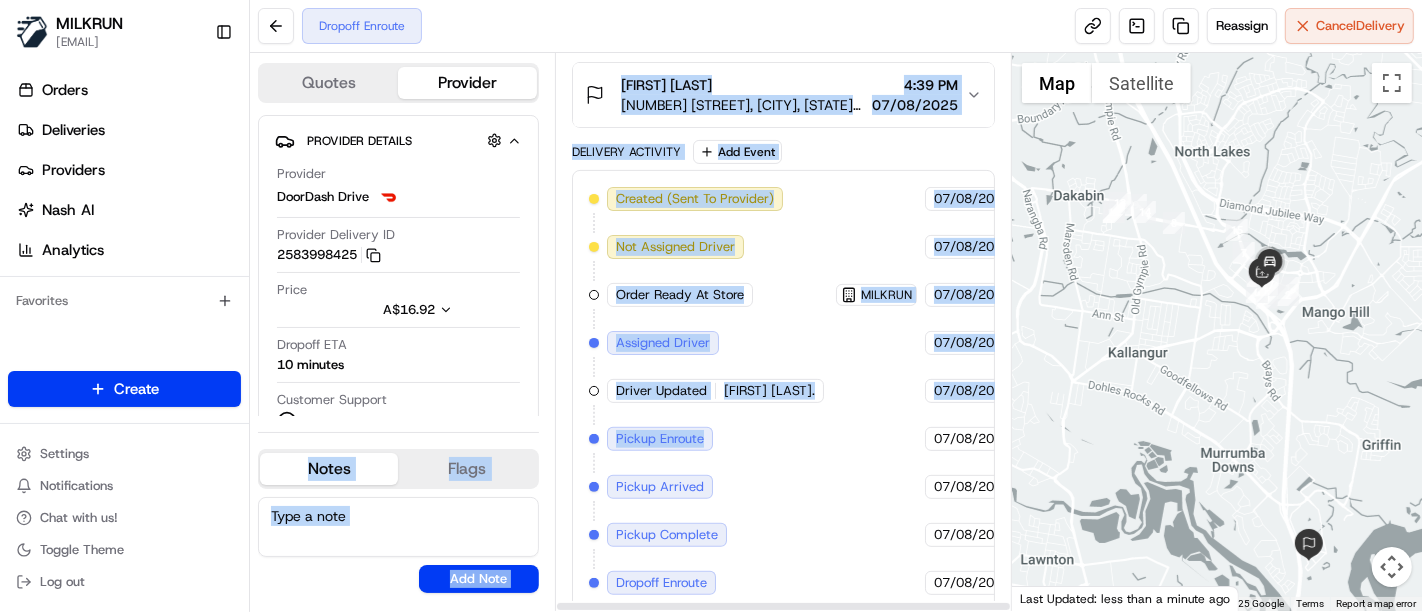 drag, startPoint x: 778, startPoint y: 422, endPoint x: 430, endPoint y: 427, distance: 348.03592 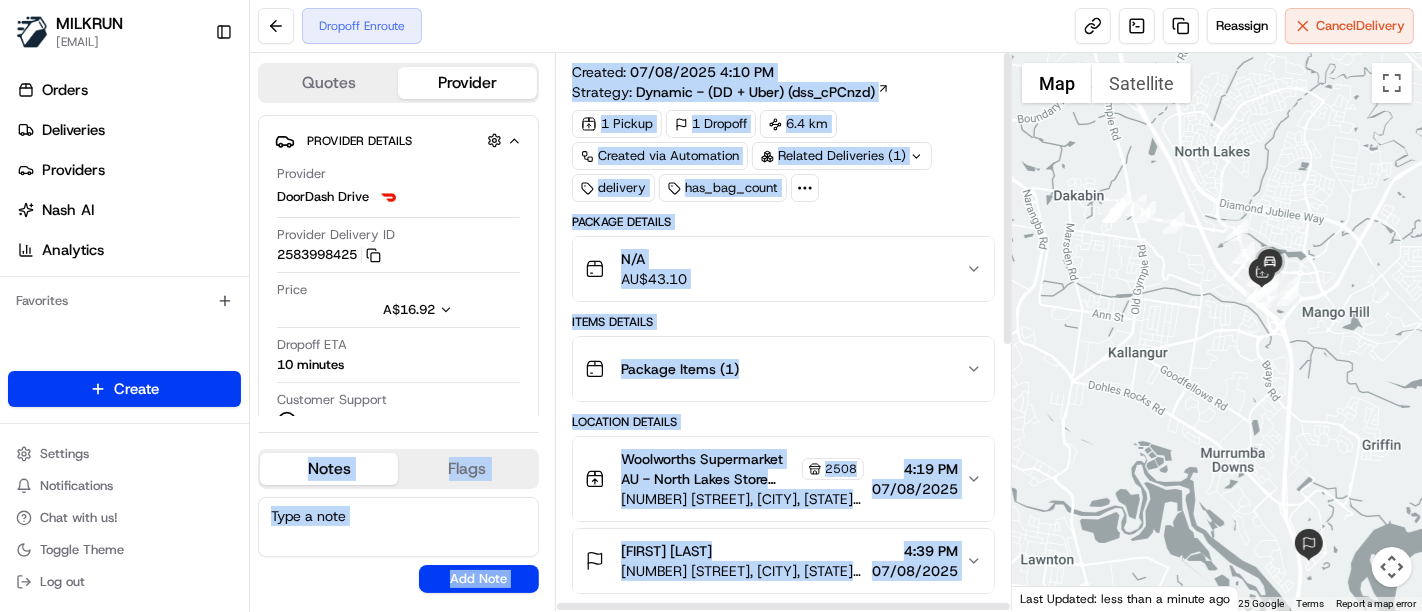 scroll, scrollTop: 0, scrollLeft: 0, axis: both 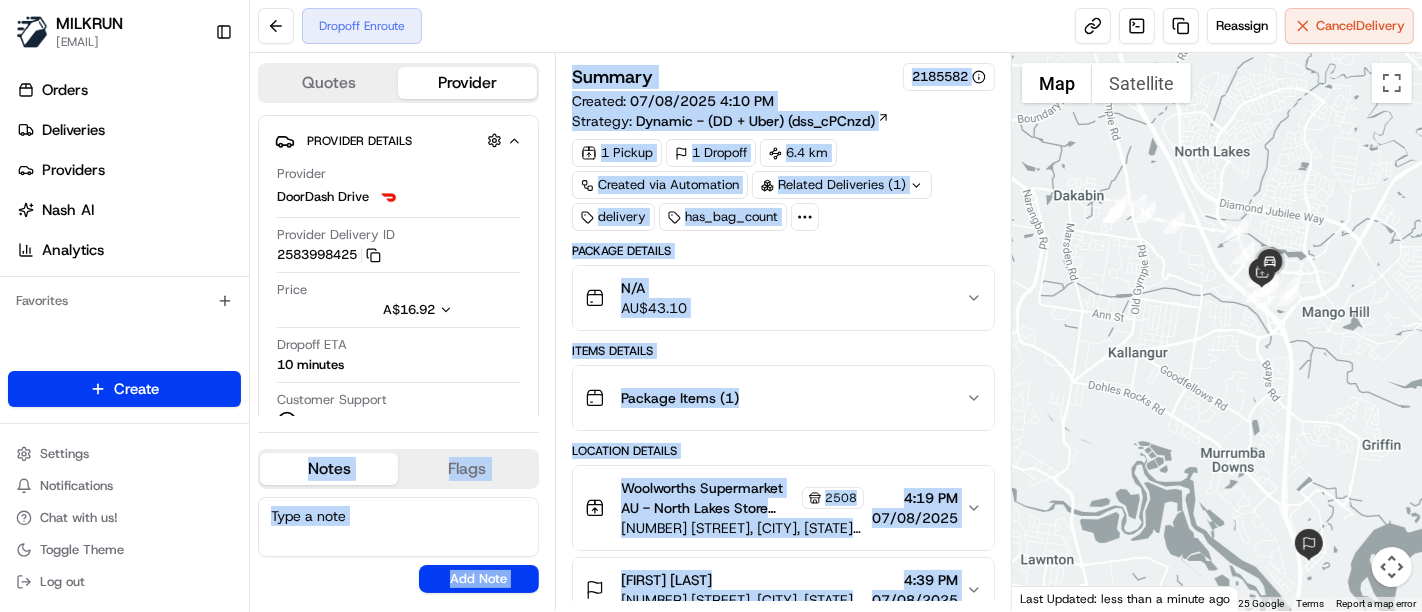 click at bounding box center [1217, 332] 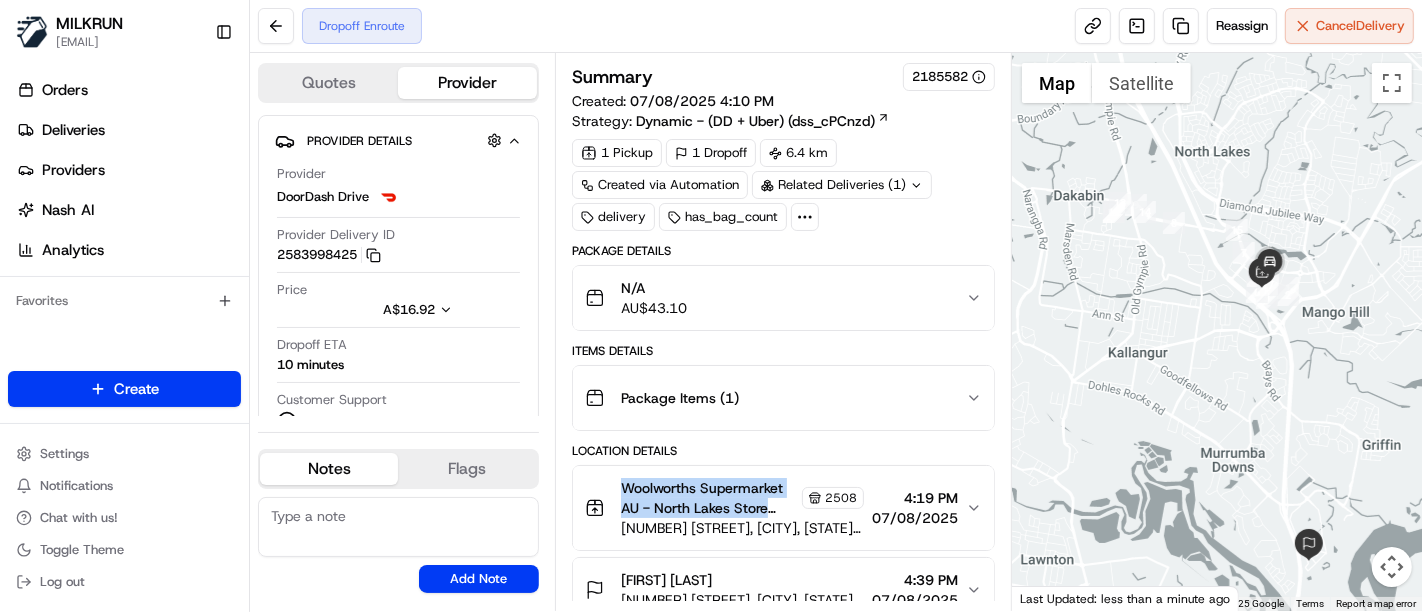 drag, startPoint x: 867, startPoint y: 521, endPoint x: 827, endPoint y: 435, distance: 94.847244 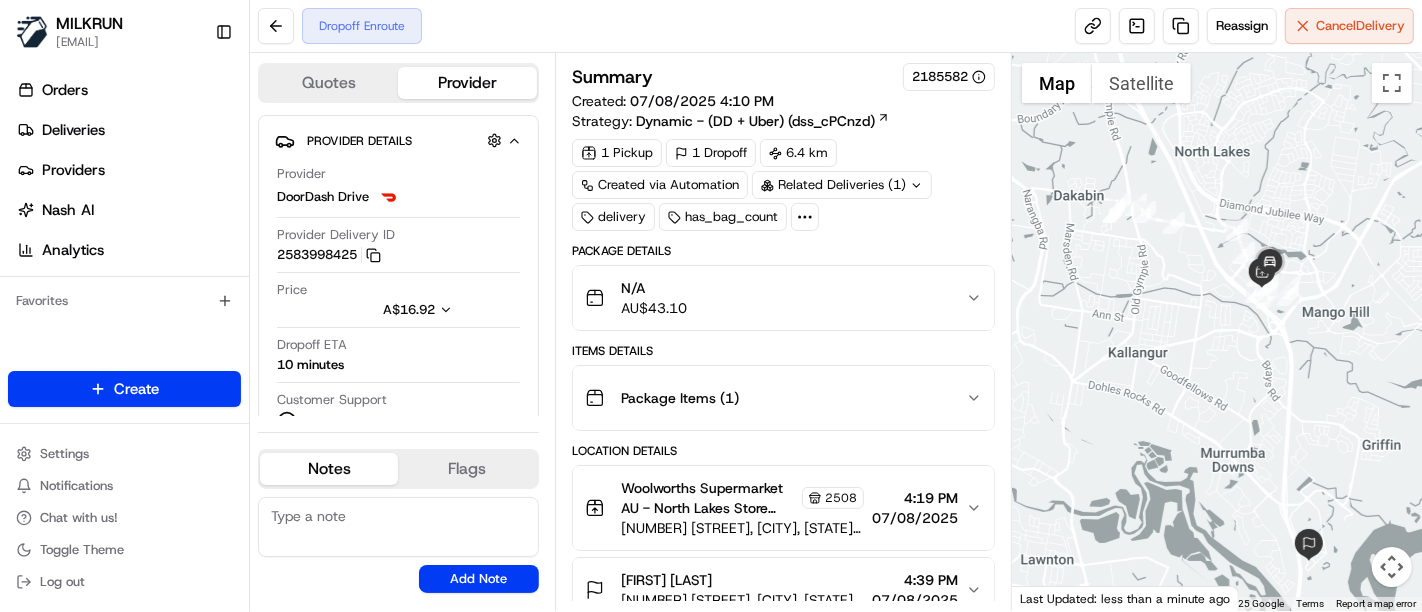 click on "Items Details" at bounding box center [783, 351] 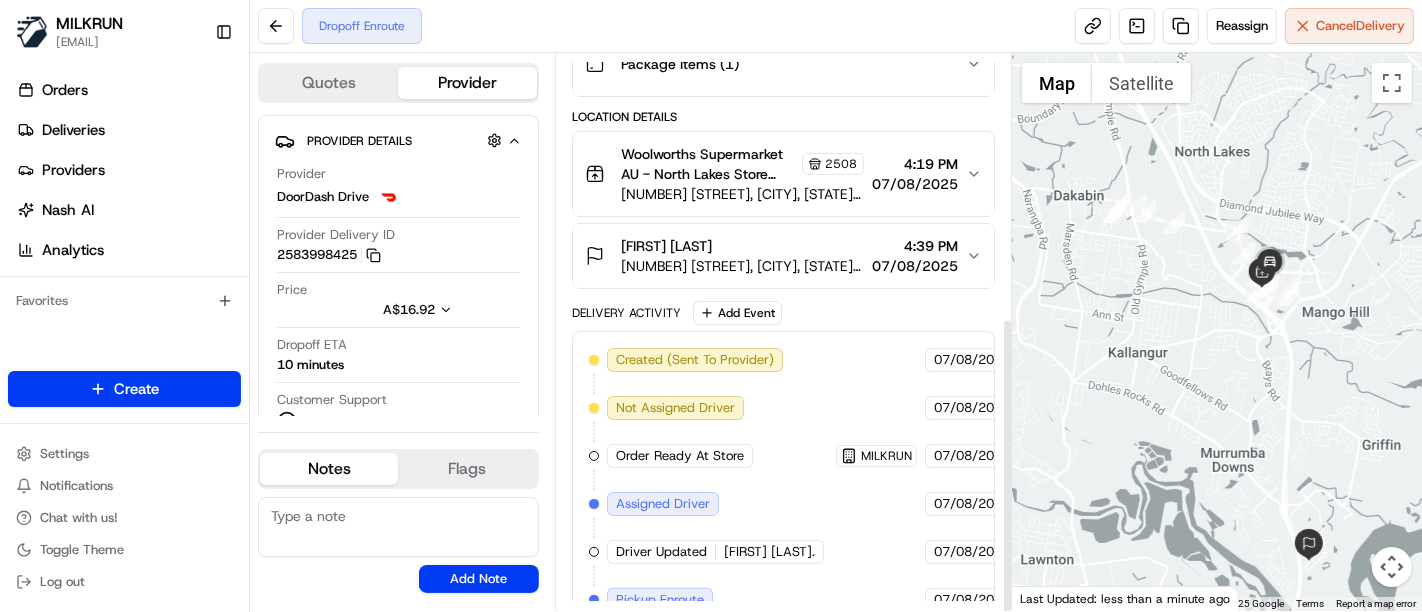 scroll, scrollTop: 495, scrollLeft: 0, axis: vertical 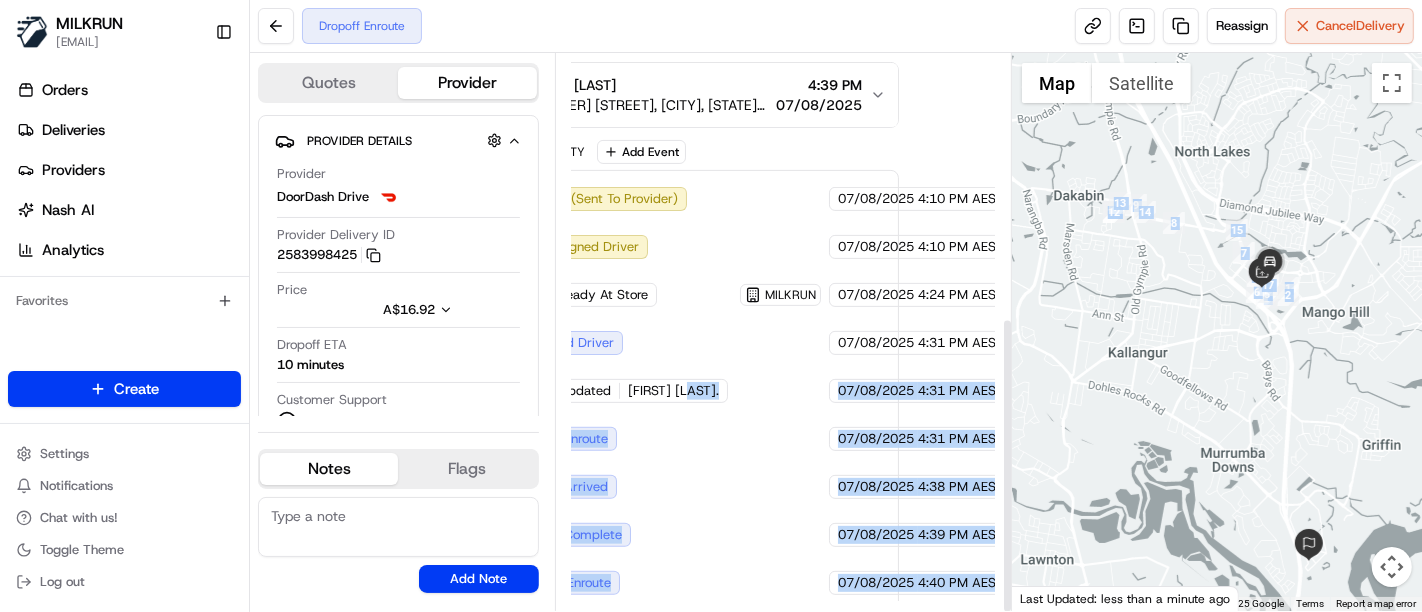 drag, startPoint x: 876, startPoint y: 351, endPoint x: 1025, endPoint y: 333, distance: 150.08331 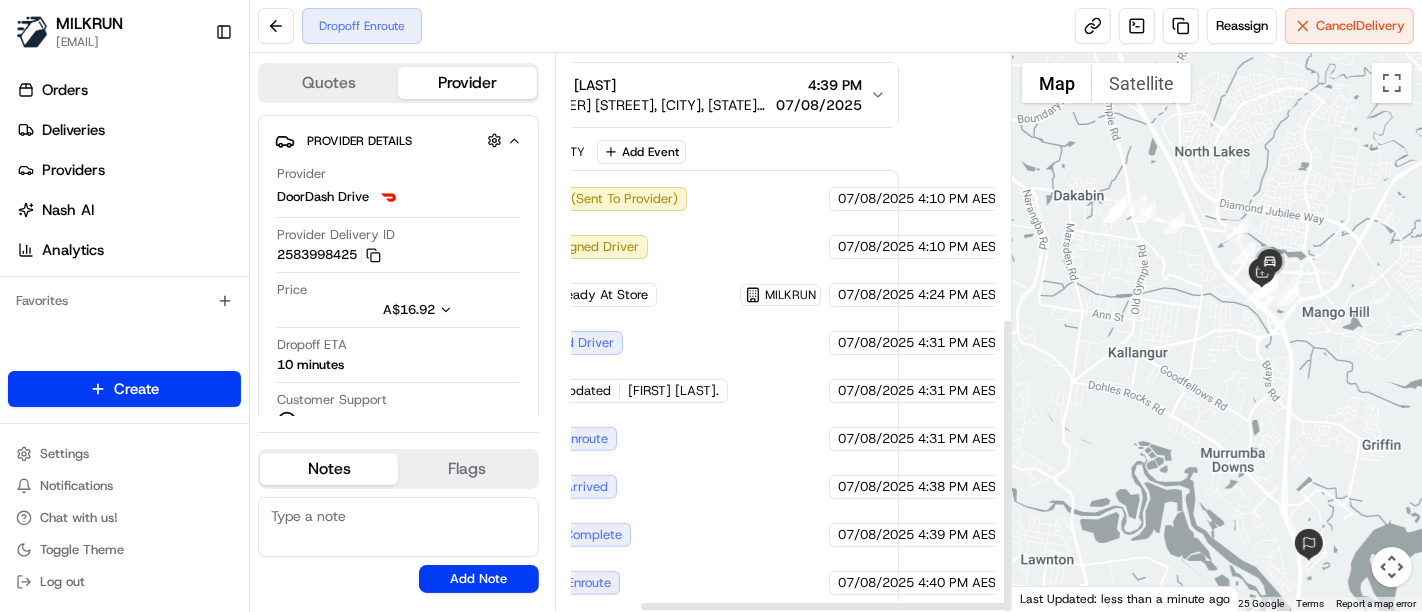 click on "07/08/2025 4:10 PM AEST" at bounding box center (920, 247) 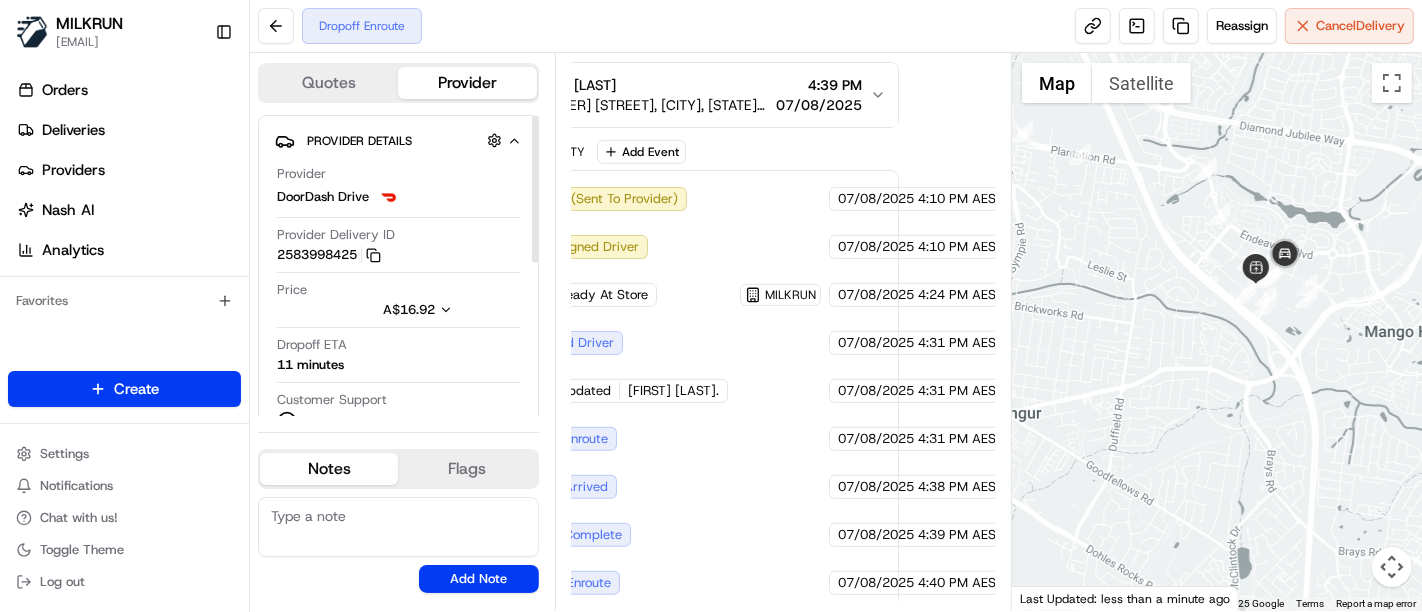 scroll, scrollTop: 222, scrollLeft: 0, axis: vertical 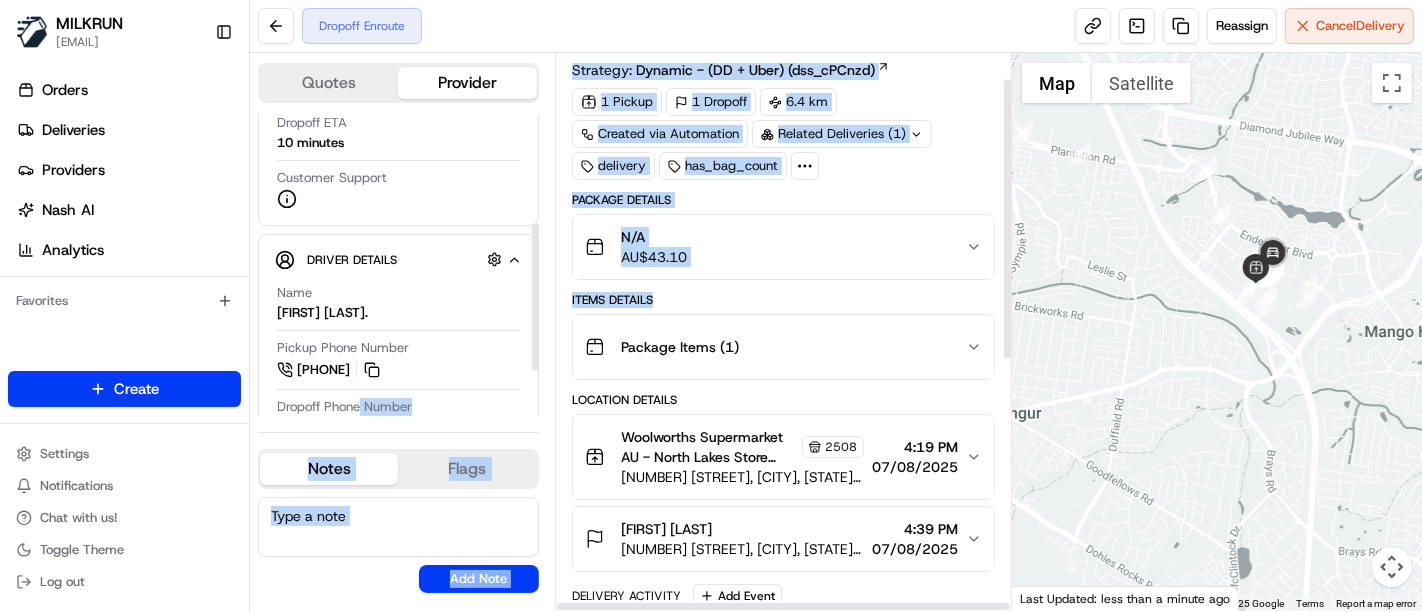 drag, startPoint x: 821, startPoint y: 287, endPoint x: 363, endPoint y: 398, distance: 471.25894 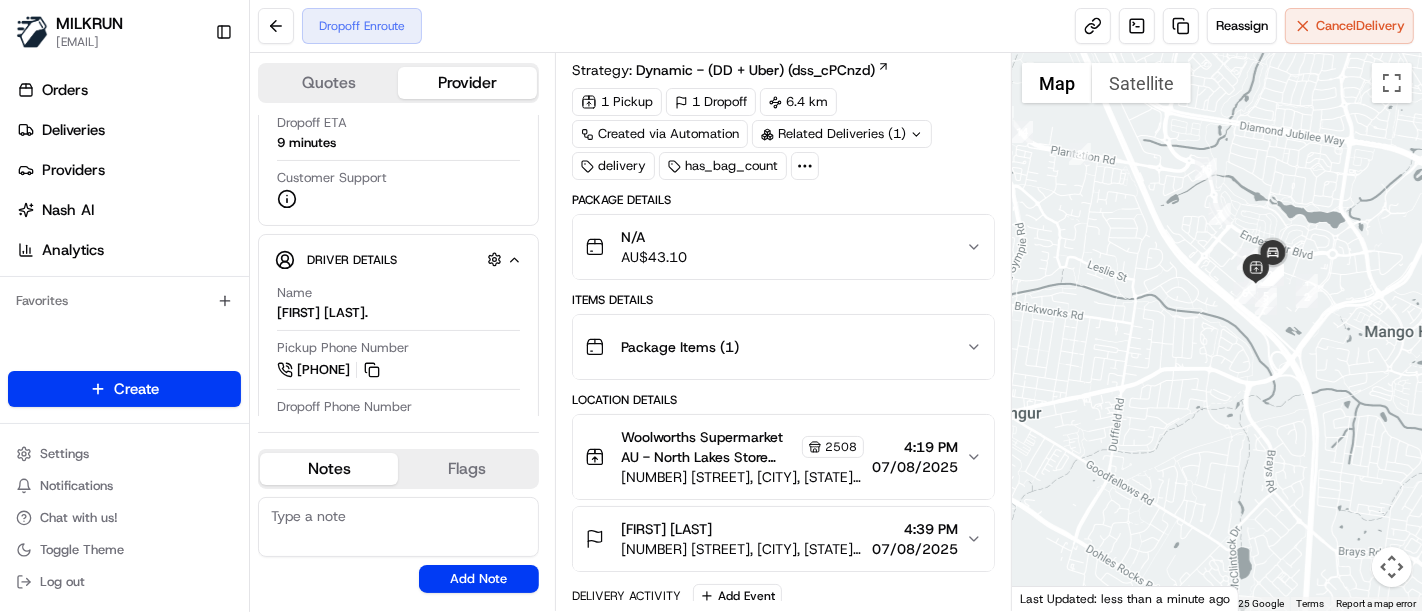 drag, startPoint x: 697, startPoint y: 331, endPoint x: 1260, endPoint y: 398, distance: 566.97266 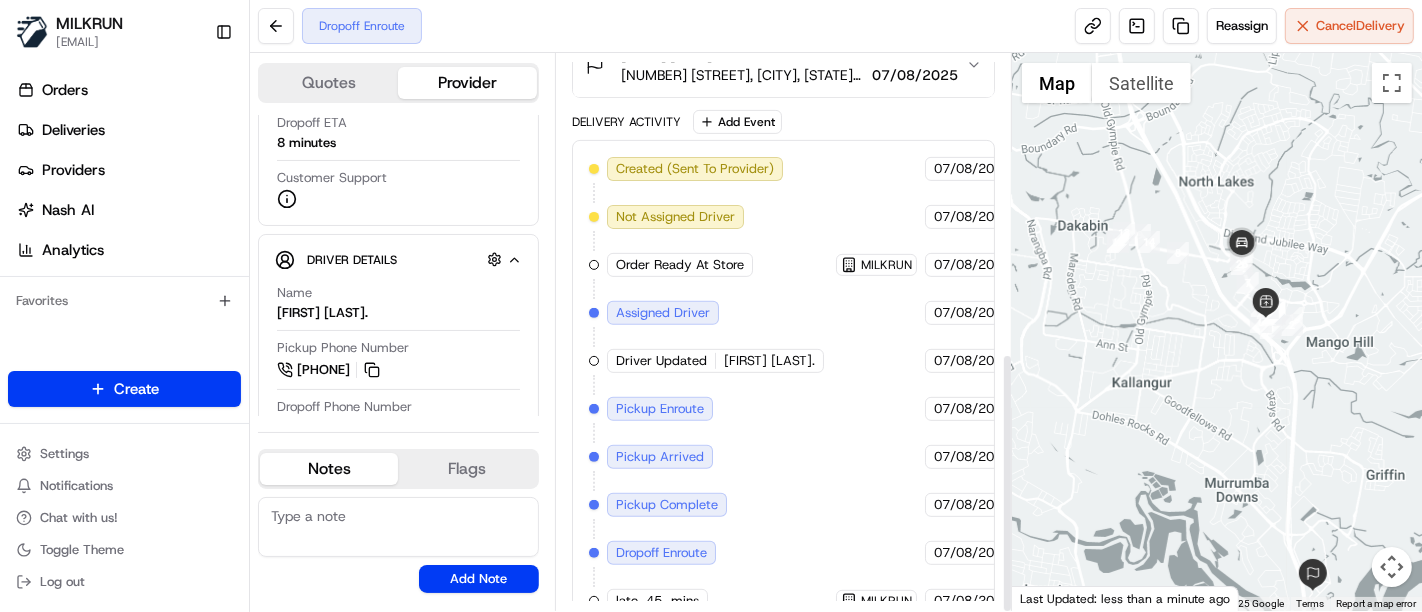 scroll, scrollTop: 641, scrollLeft: 0, axis: vertical 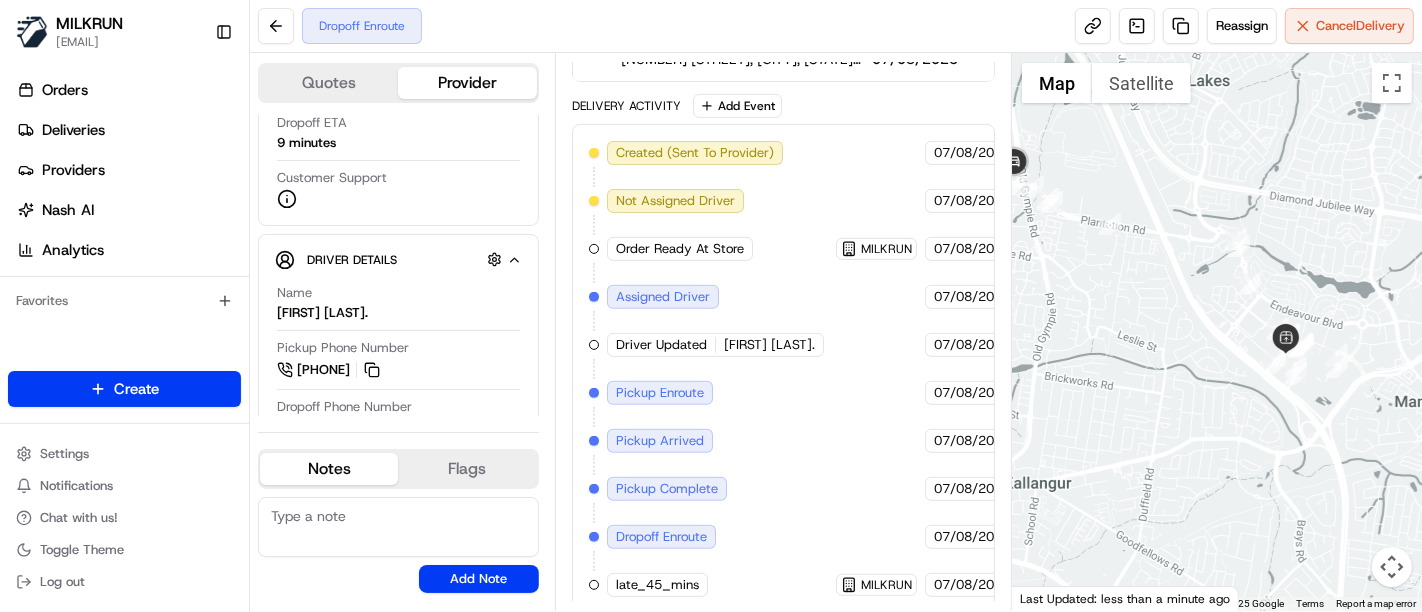 drag, startPoint x: 1122, startPoint y: 290, endPoint x: 1140, endPoint y: 263, distance: 32.449963 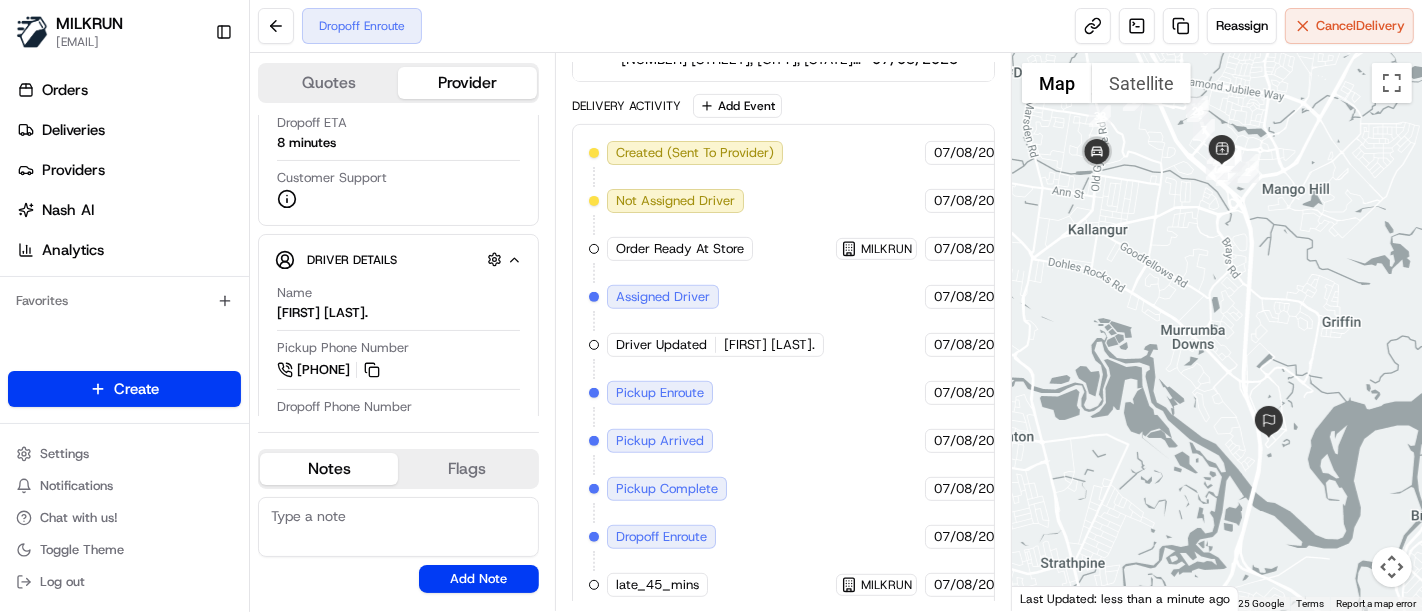 drag, startPoint x: 1115, startPoint y: 307, endPoint x: 1149, endPoint y: 275, distance: 46.69047 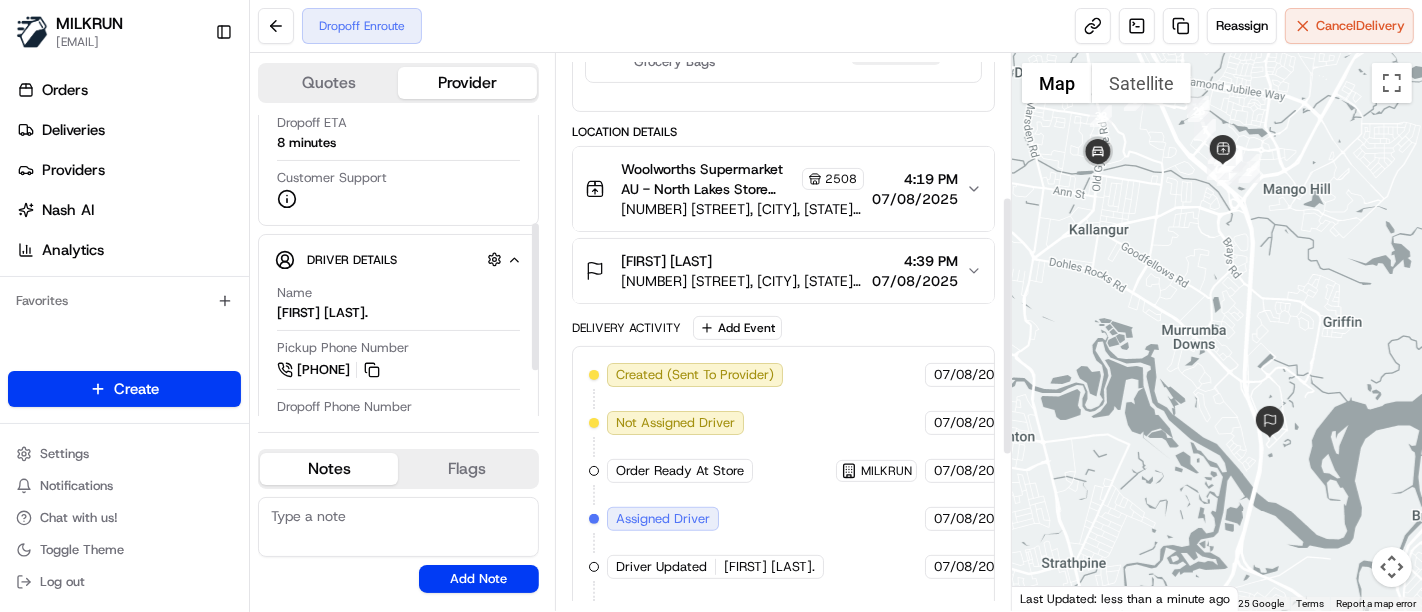 scroll, scrollTop: 0, scrollLeft: 0, axis: both 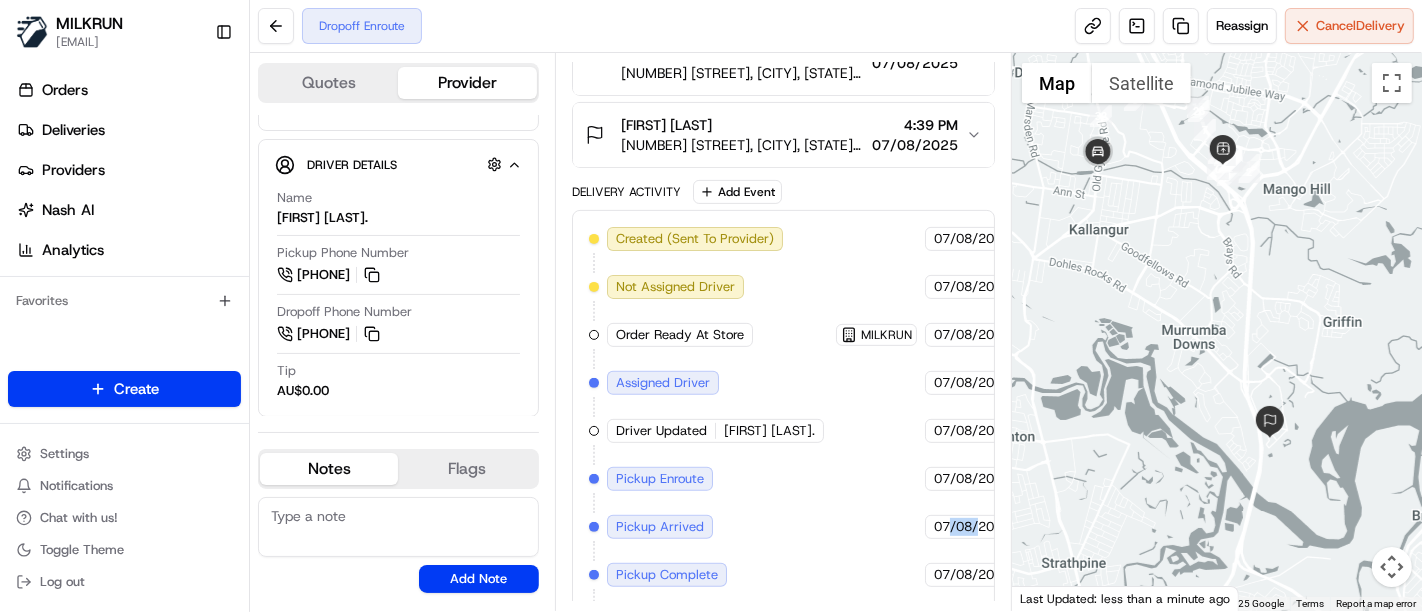 drag, startPoint x: 963, startPoint y: 532, endPoint x: 928, endPoint y: 529, distance: 35.128338 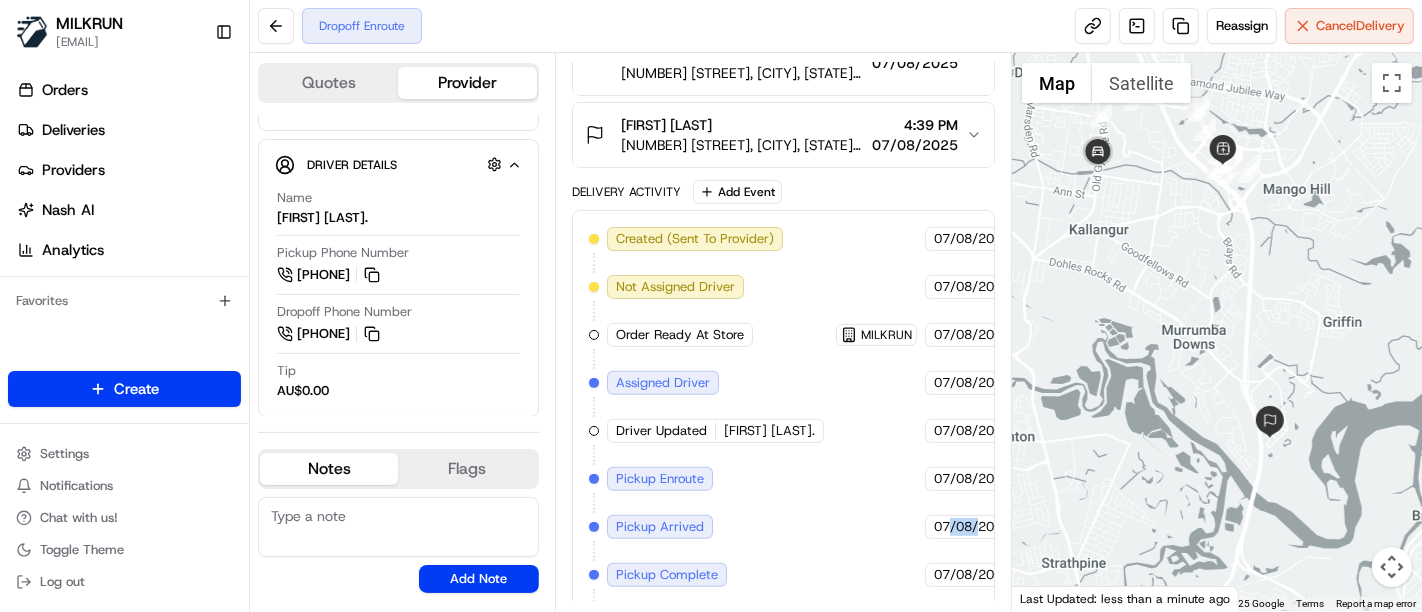 scroll, scrollTop: 641, scrollLeft: 0, axis: vertical 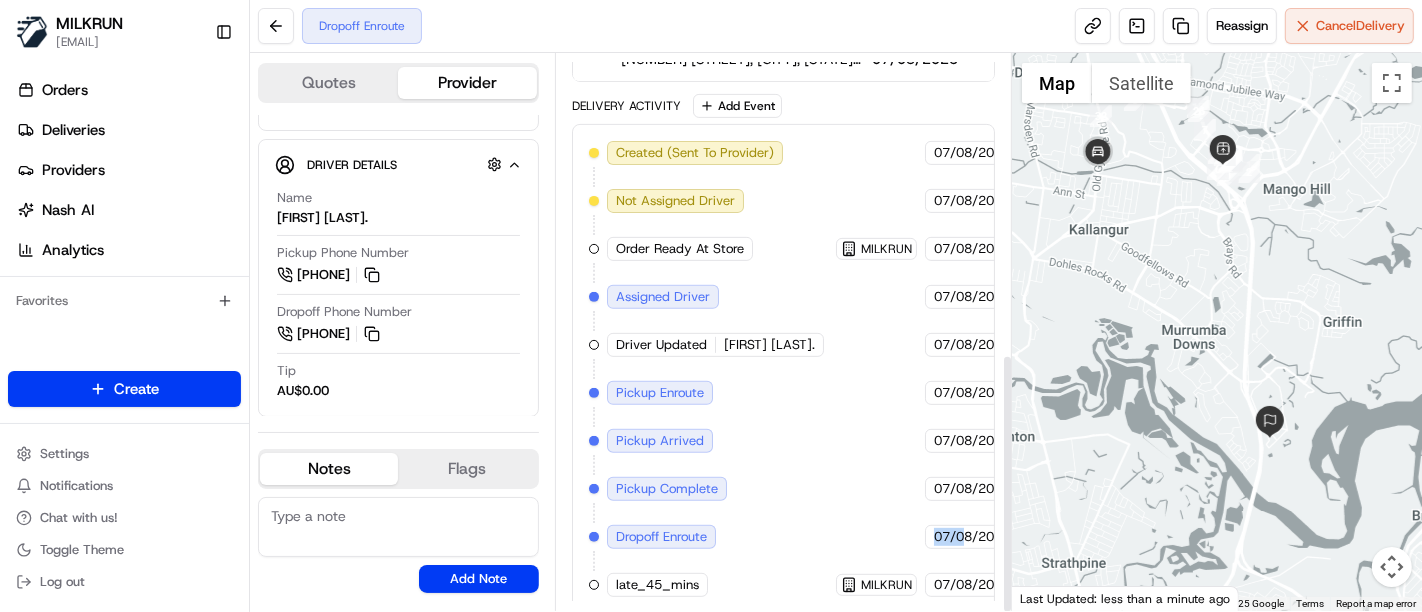 drag, startPoint x: 948, startPoint y: 515, endPoint x: 758, endPoint y: 525, distance: 190.26297 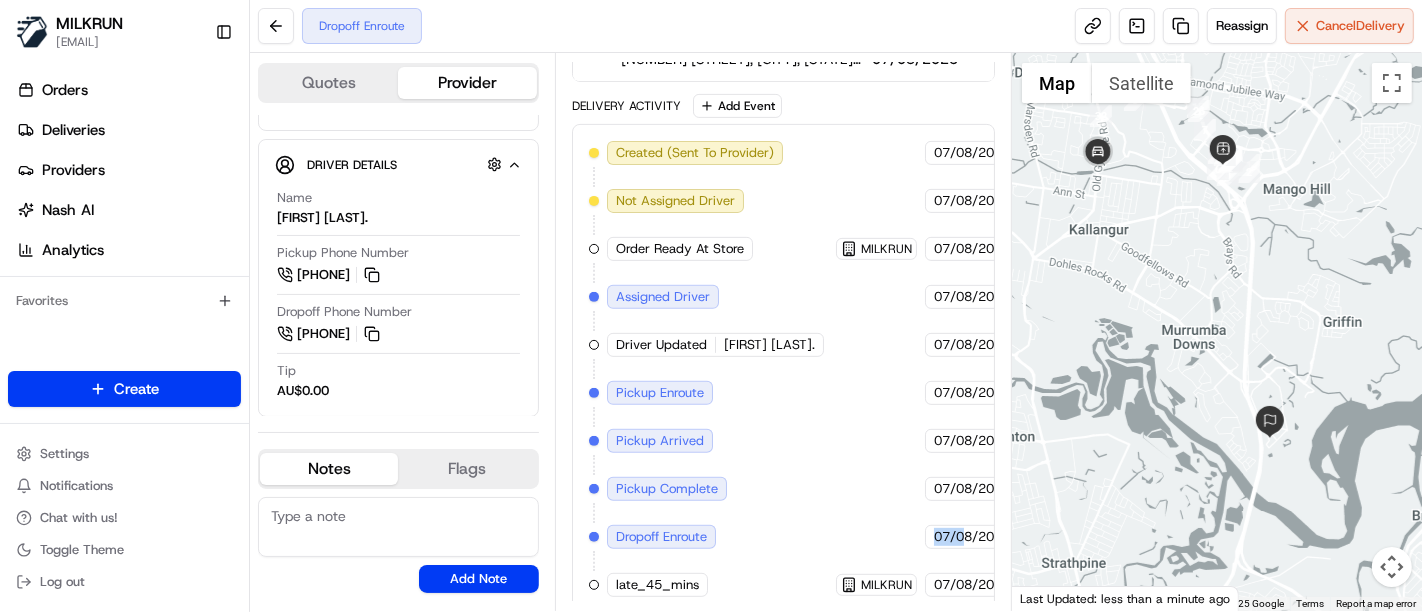 click on "07/08/2025" at bounding box center (972, 537) 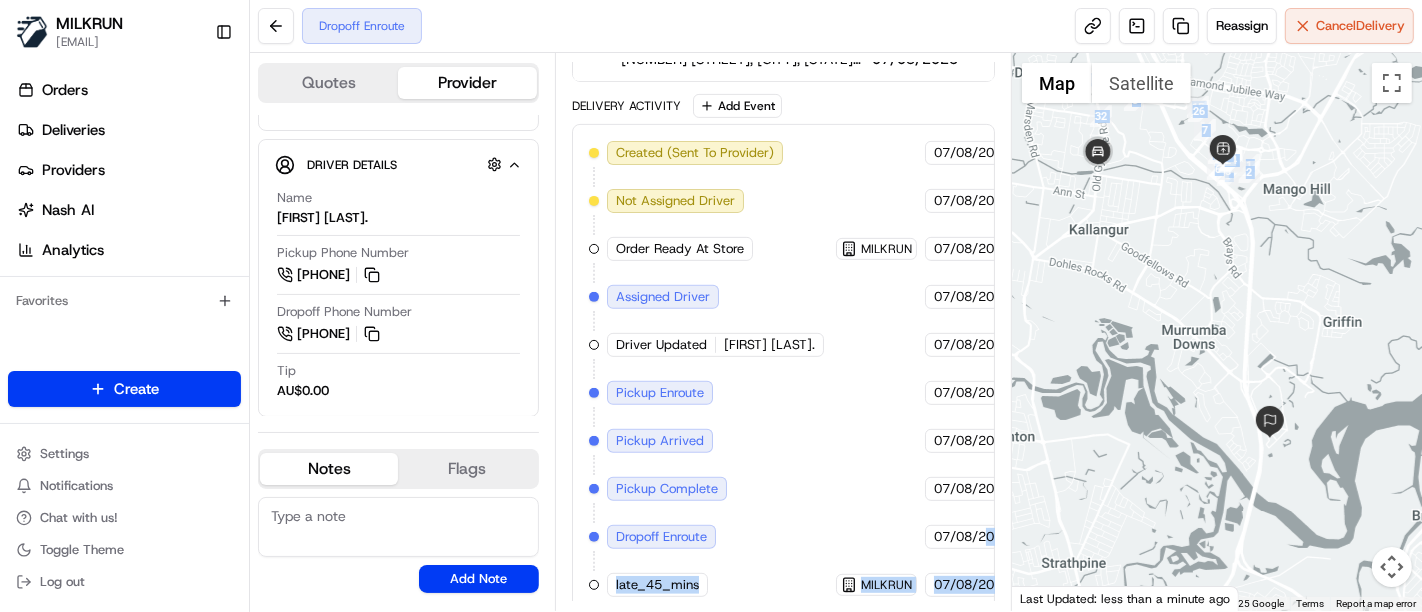 scroll, scrollTop: 641, scrollLeft: 96, axis: both 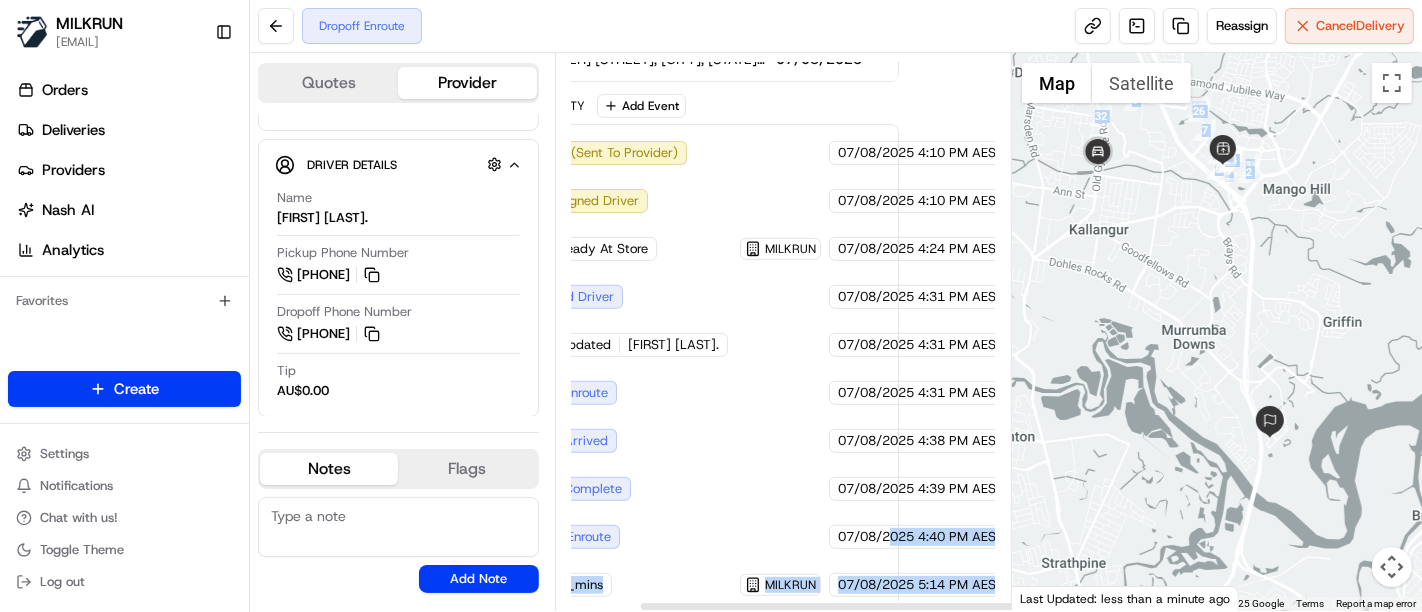 drag, startPoint x: 966, startPoint y: 529, endPoint x: 1105, endPoint y: 532, distance: 139.03236 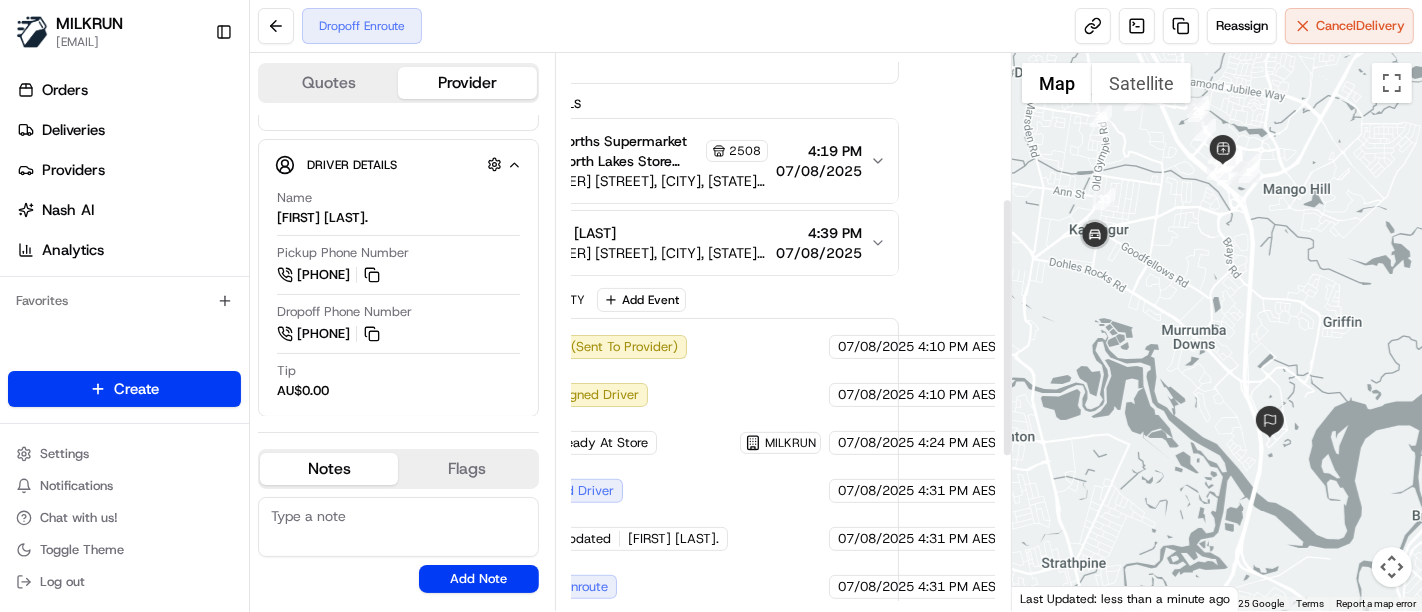 scroll, scrollTop: 308, scrollLeft: 96, axis: both 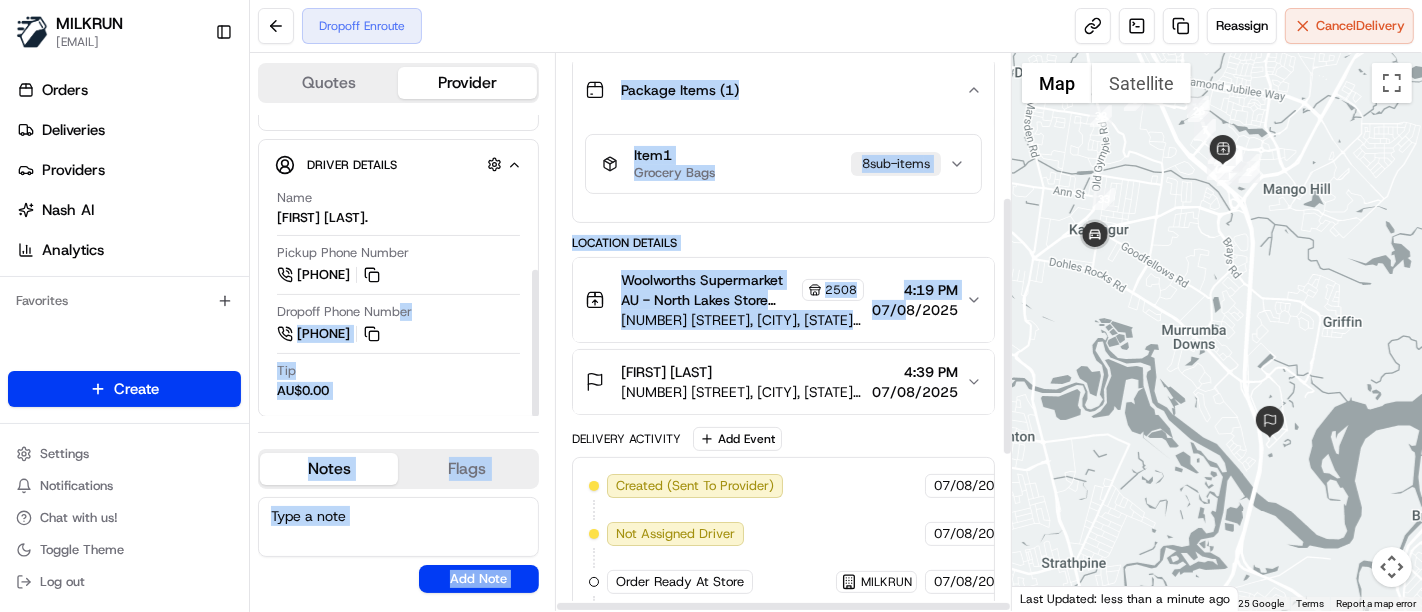 drag, startPoint x: 794, startPoint y: 308, endPoint x: 399, endPoint y: 299, distance: 395.1025 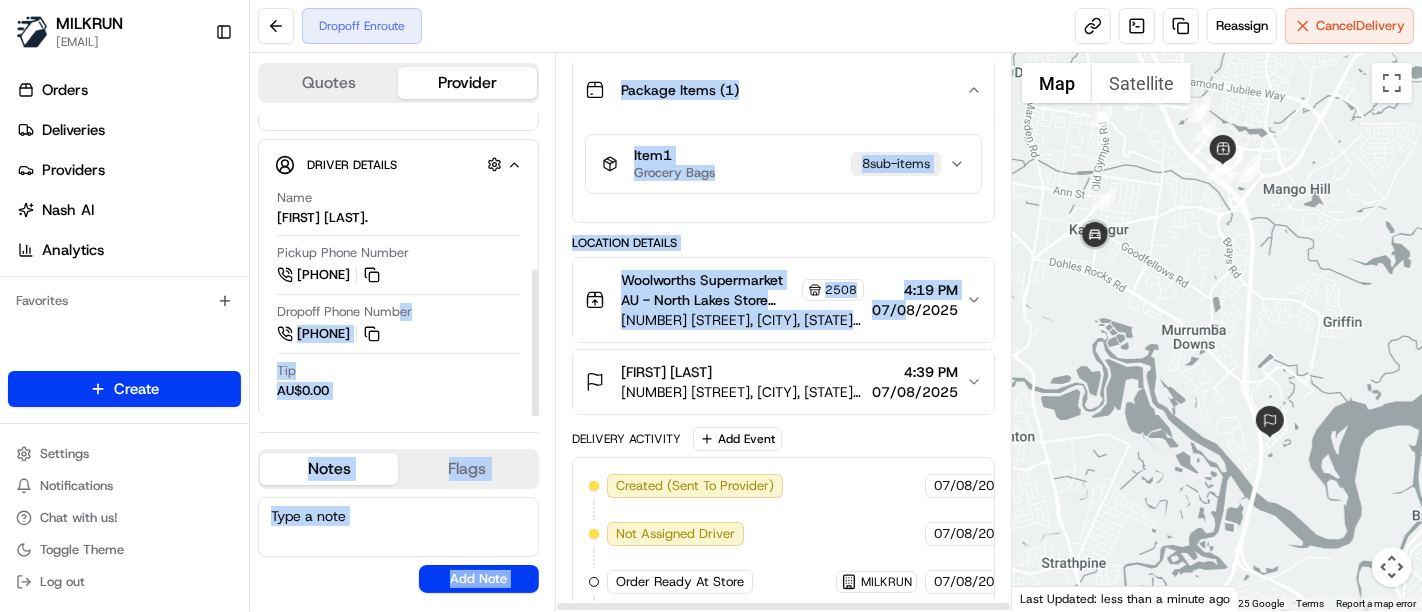 click on "Name Mohamed S. Pickup Phone Number +61 482 097 851 Dropoff Phone Number +61 483 908 551 Tip AU$0.00" at bounding box center [398, 294] 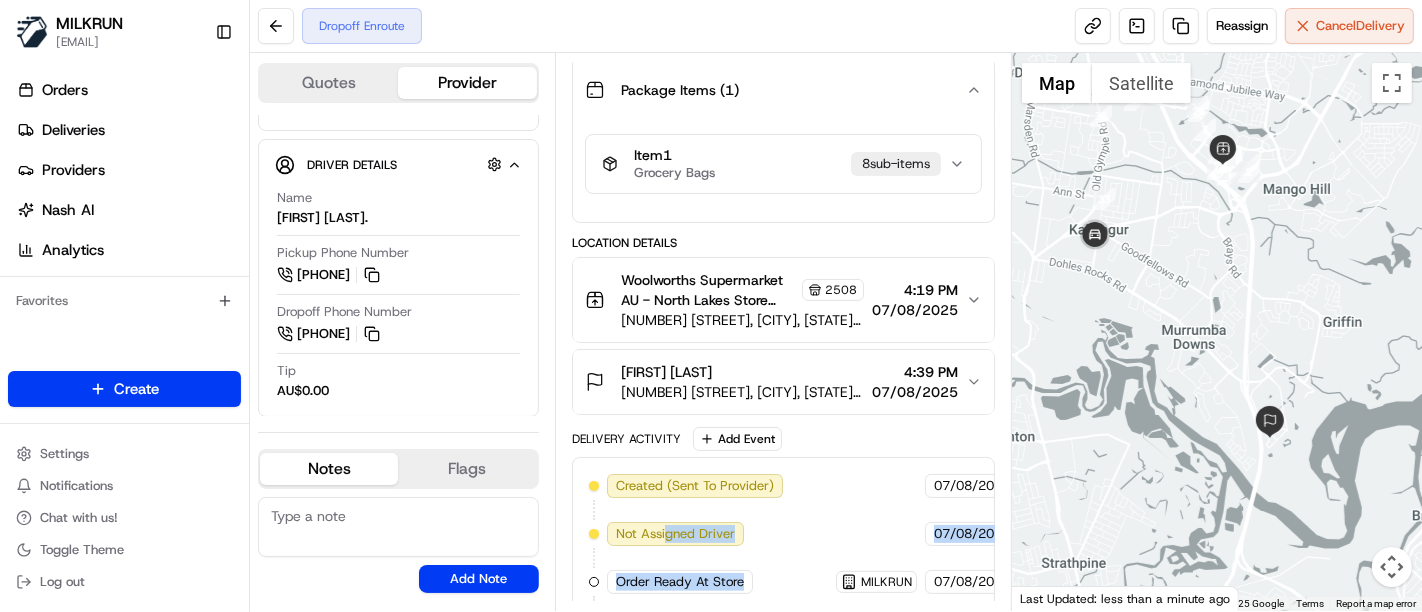 drag, startPoint x: 811, startPoint y: 546, endPoint x: 745, endPoint y: 501, distance: 79.881165 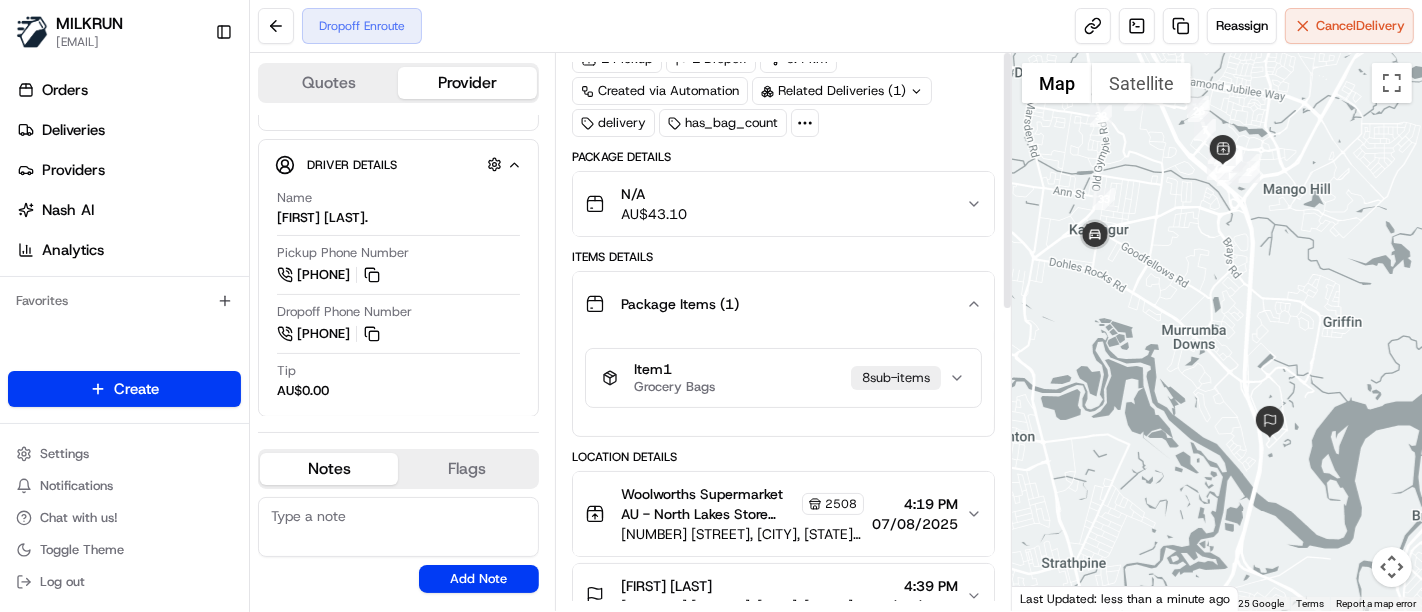 scroll, scrollTop: 0, scrollLeft: 0, axis: both 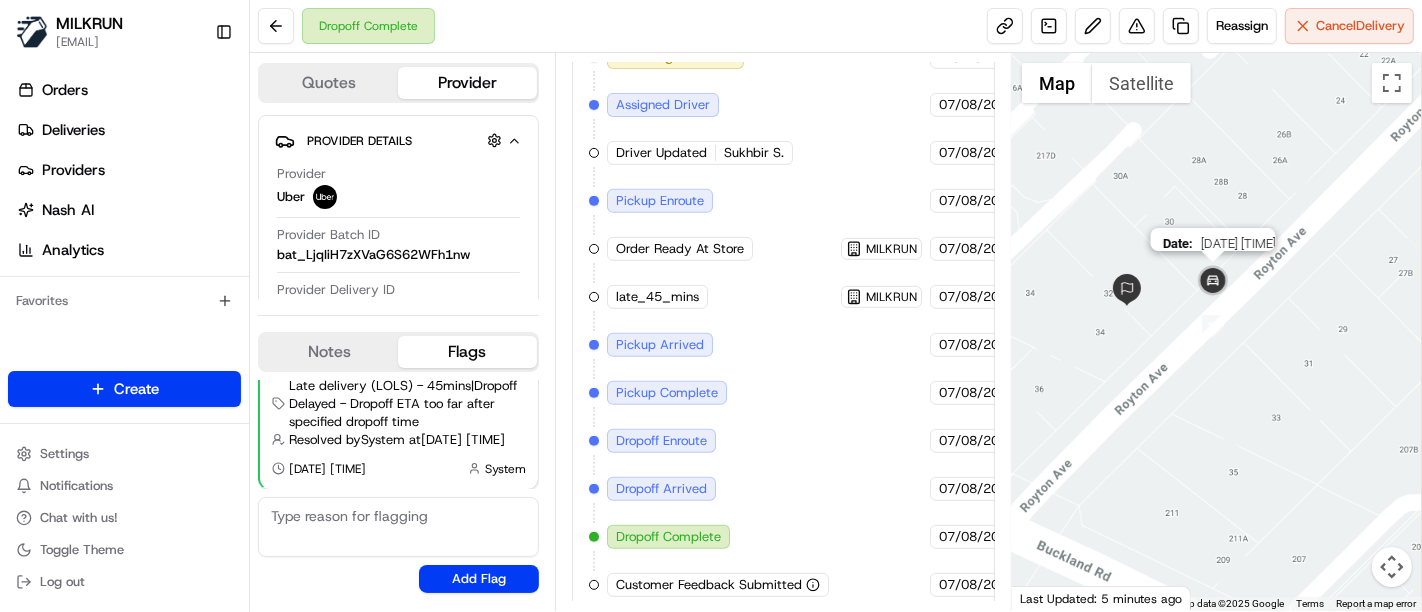 drag, startPoint x: 1345, startPoint y: 272, endPoint x: 1200, endPoint y: 262, distance: 145.34442 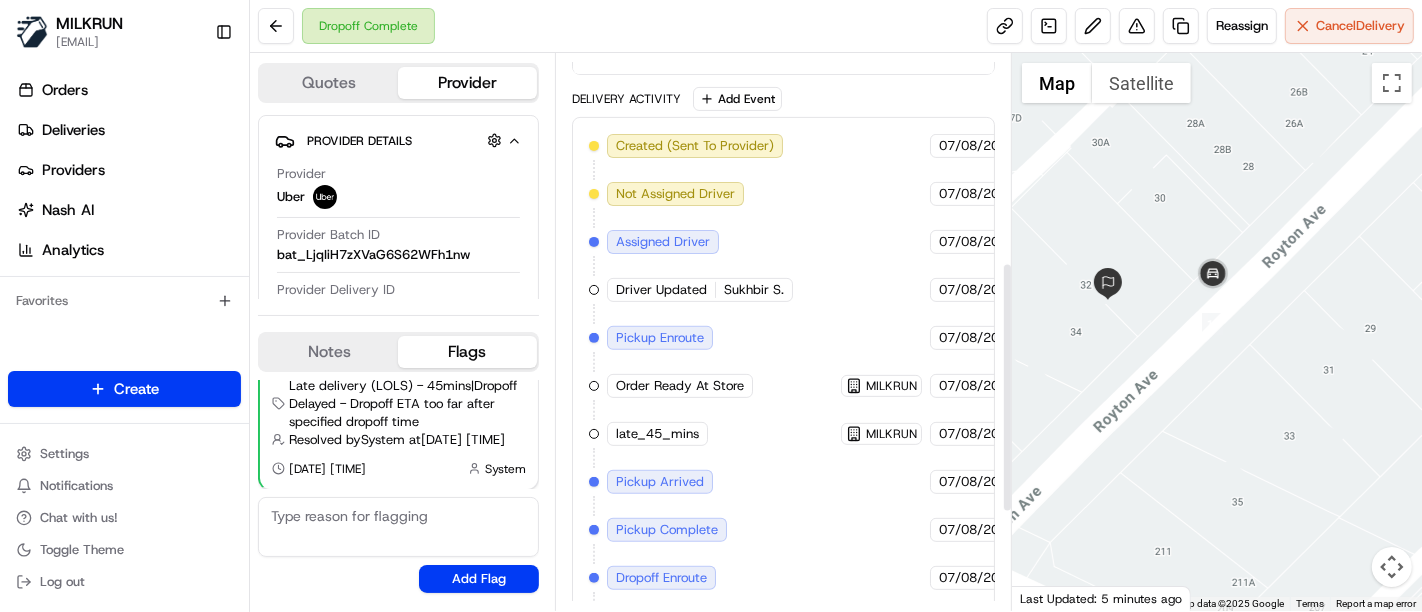 scroll, scrollTop: 462, scrollLeft: 0, axis: vertical 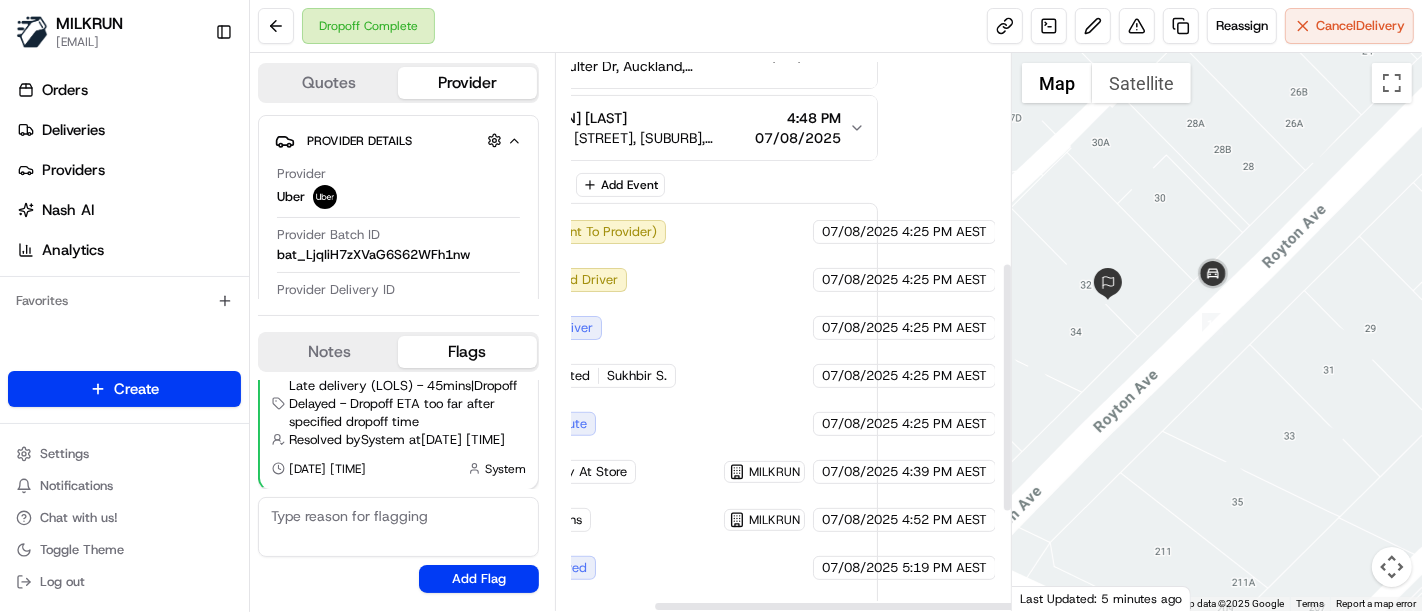drag, startPoint x: 786, startPoint y: 366, endPoint x: 1000, endPoint y: 360, distance: 214.08409 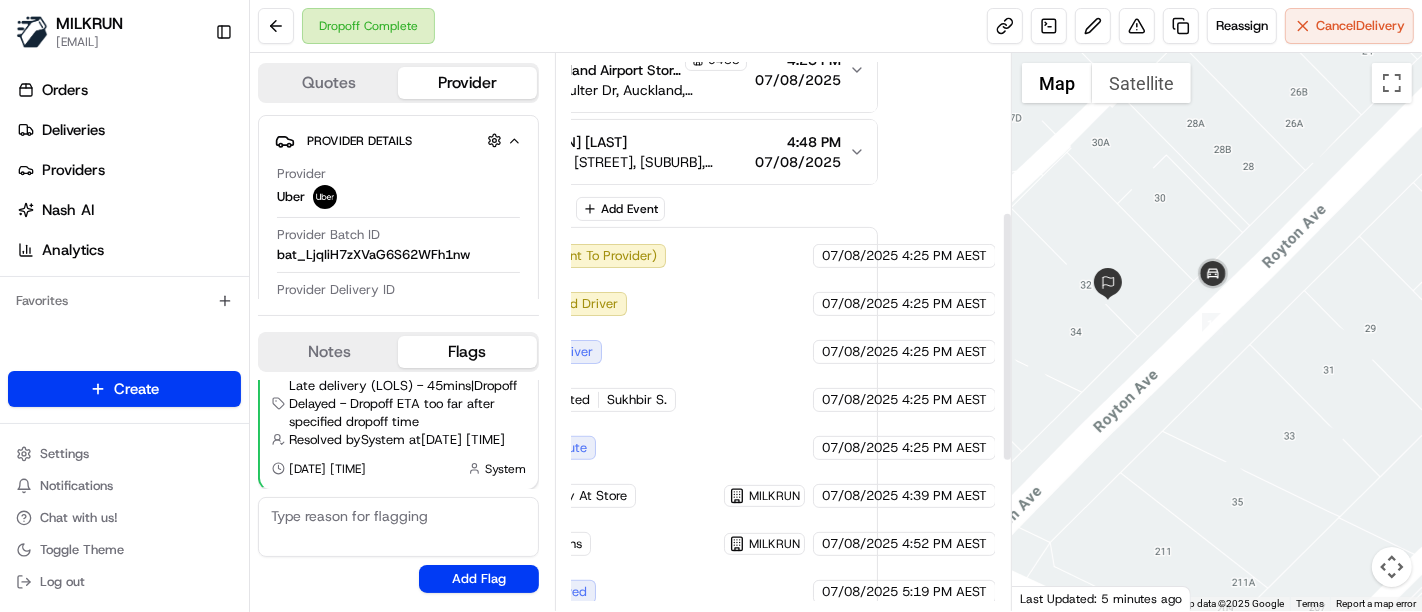 scroll, scrollTop: 351, scrollLeft: 117, axis: both 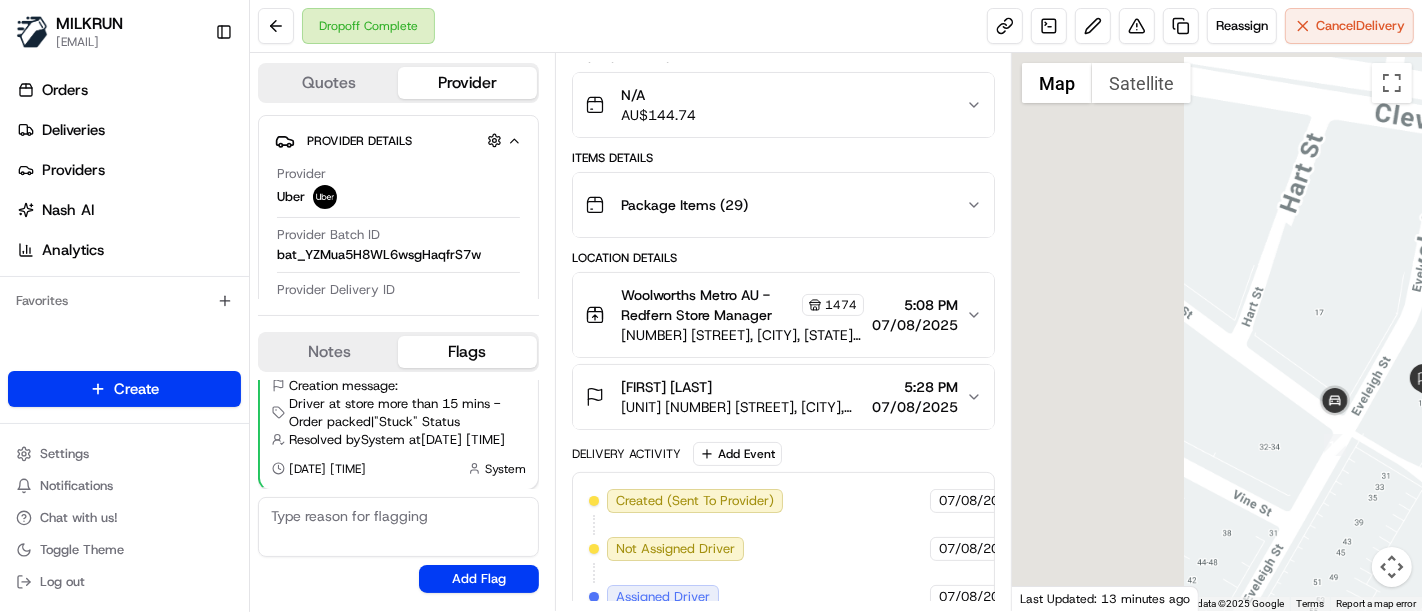 drag, startPoint x: 1097, startPoint y: 229, endPoint x: 1565, endPoint y: 563, distance: 574.9609 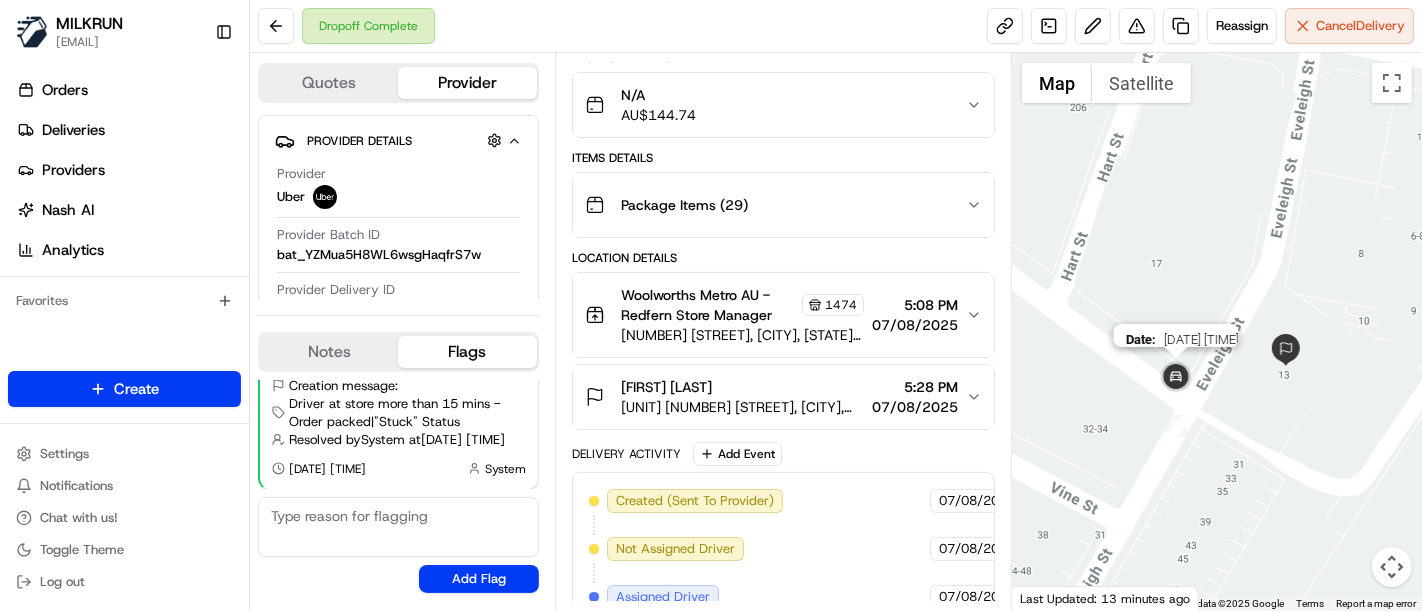 drag, startPoint x: 1376, startPoint y: 416, endPoint x: 1177, endPoint y: 370, distance: 204.2474 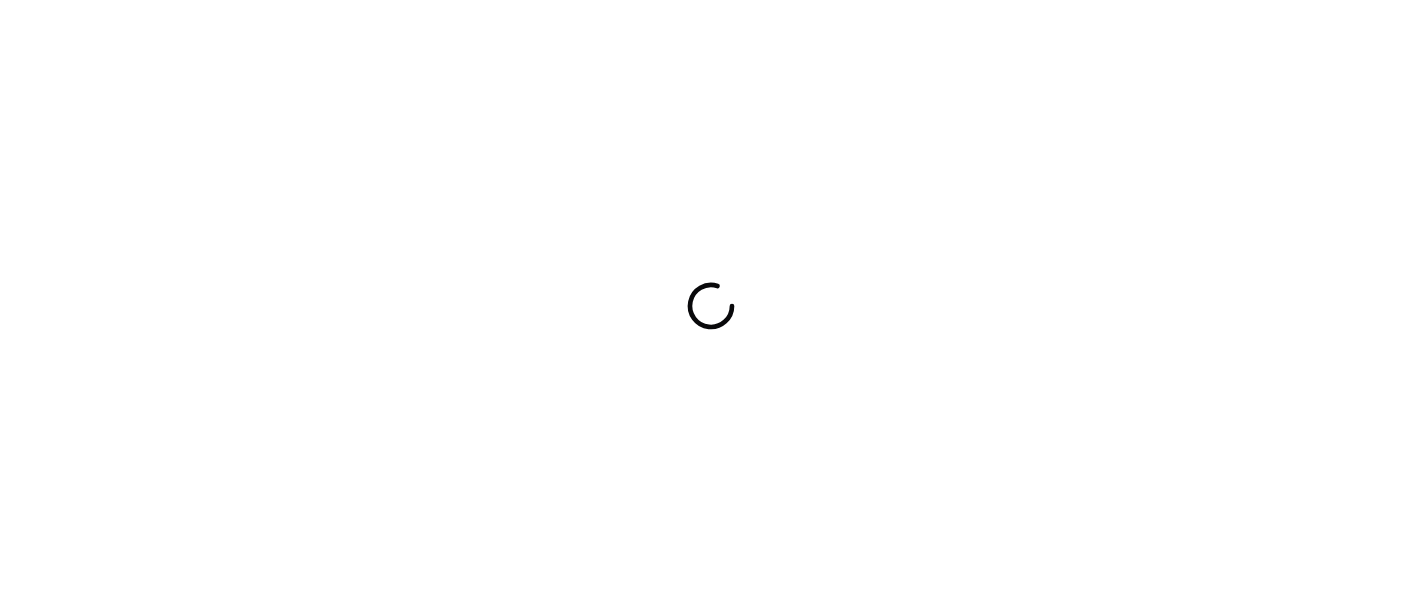 scroll, scrollTop: 0, scrollLeft: 0, axis: both 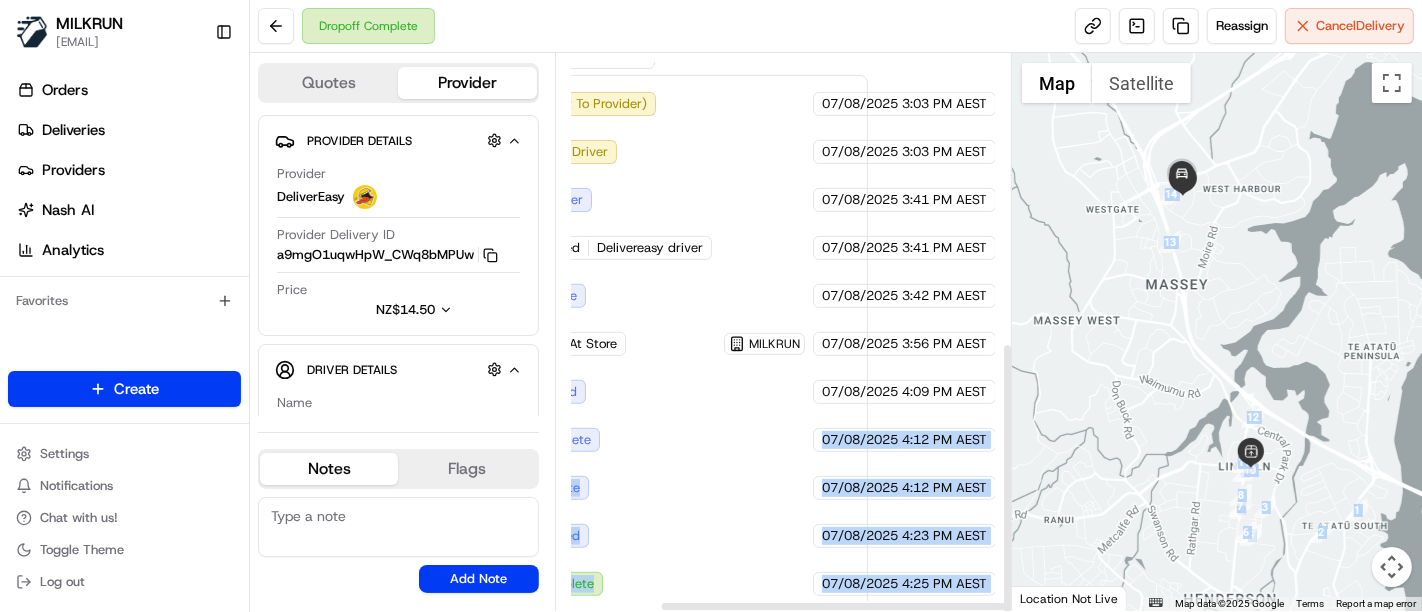 drag, startPoint x: 770, startPoint y: 433, endPoint x: 1025, endPoint y: 475, distance: 258.43567 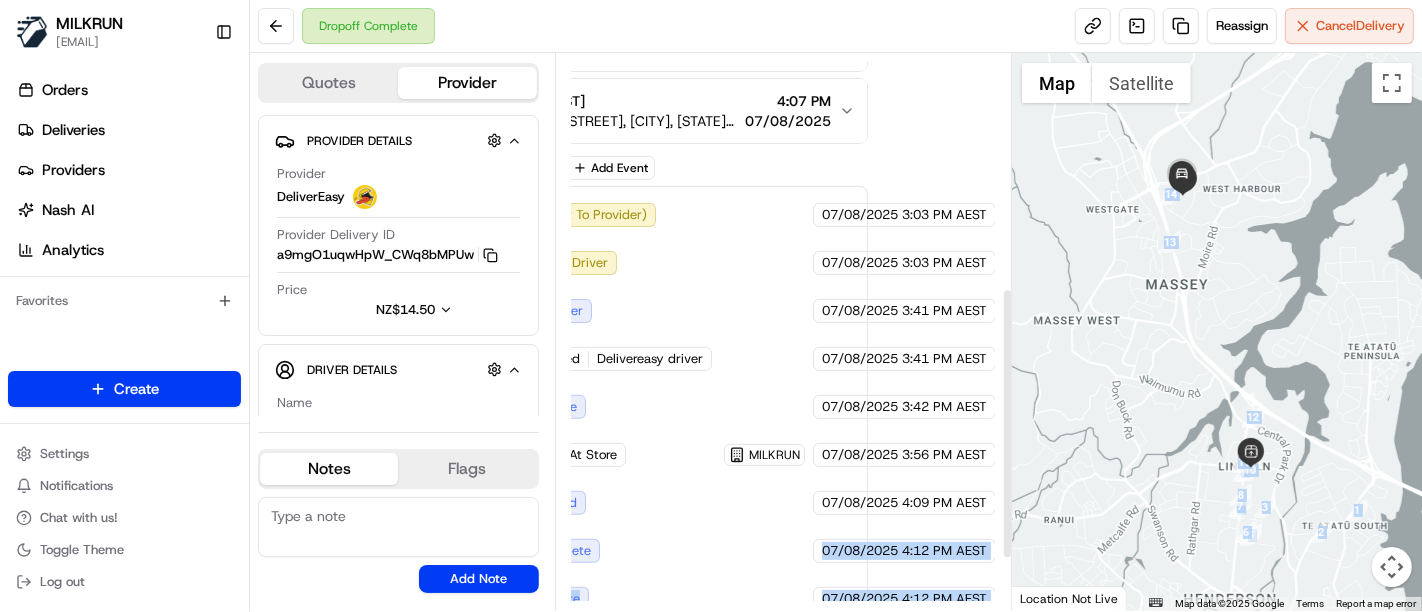 scroll, scrollTop: 590, scrollLeft: 127, axis: both 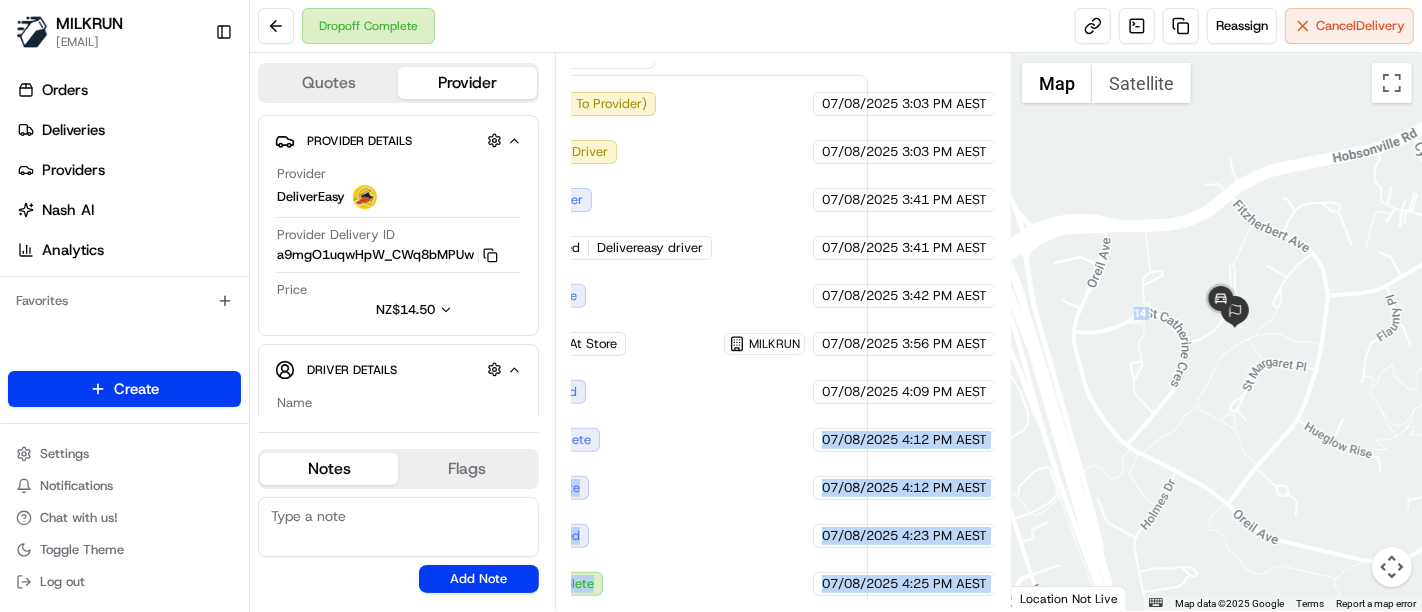 drag, startPoint x: 1525, startPoint y: 327, endPoint x: 1391, endPoint y: 321, distance: 134.13426 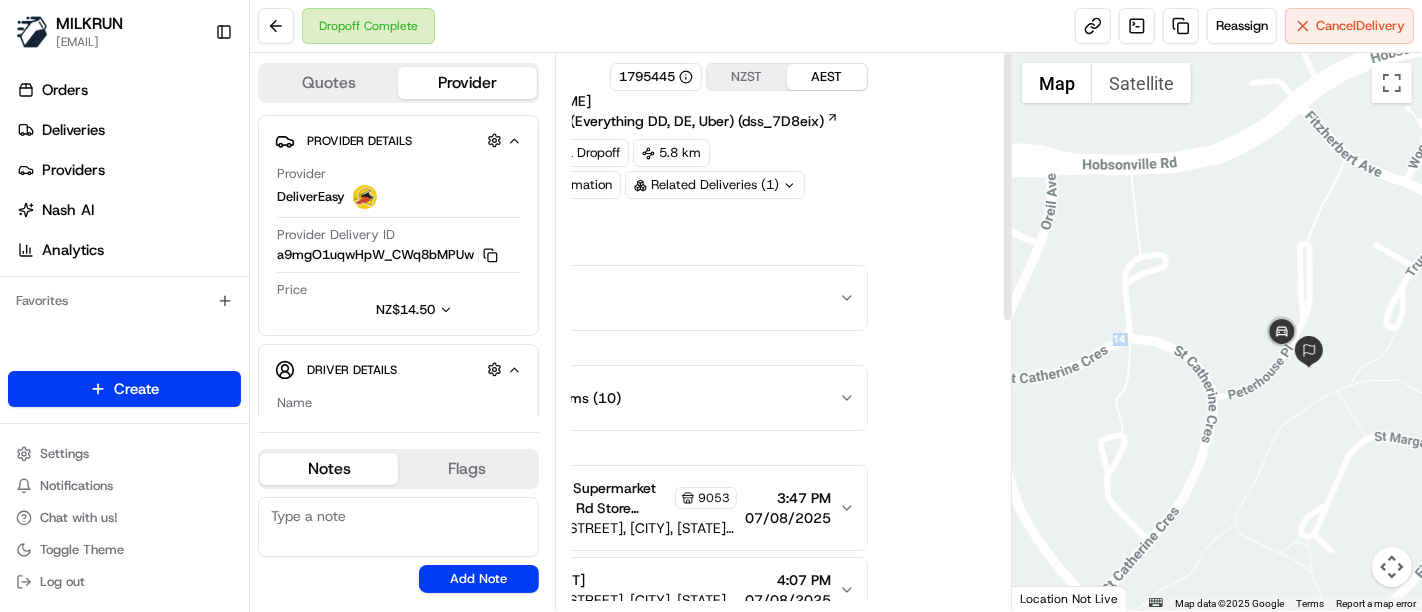 scroll, scrollTop: 444, scrollLeft: 127, axis: both 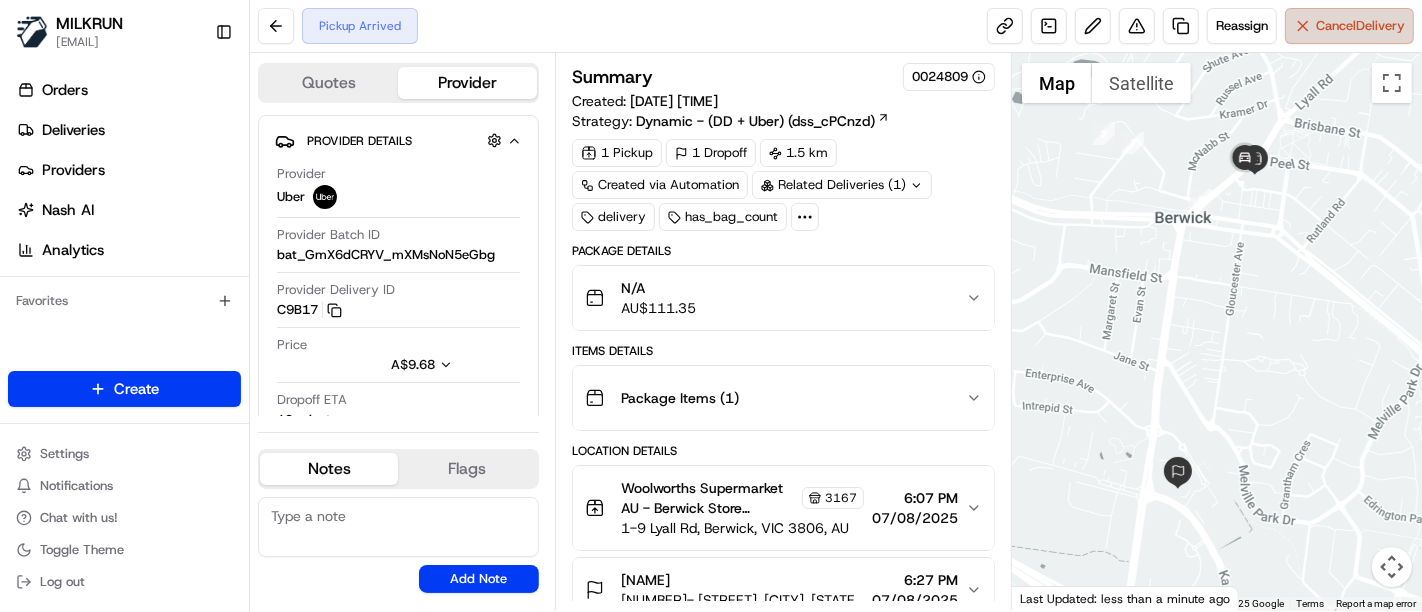 click on "Cancel  Delivery" at bounding box center [1349, 26] 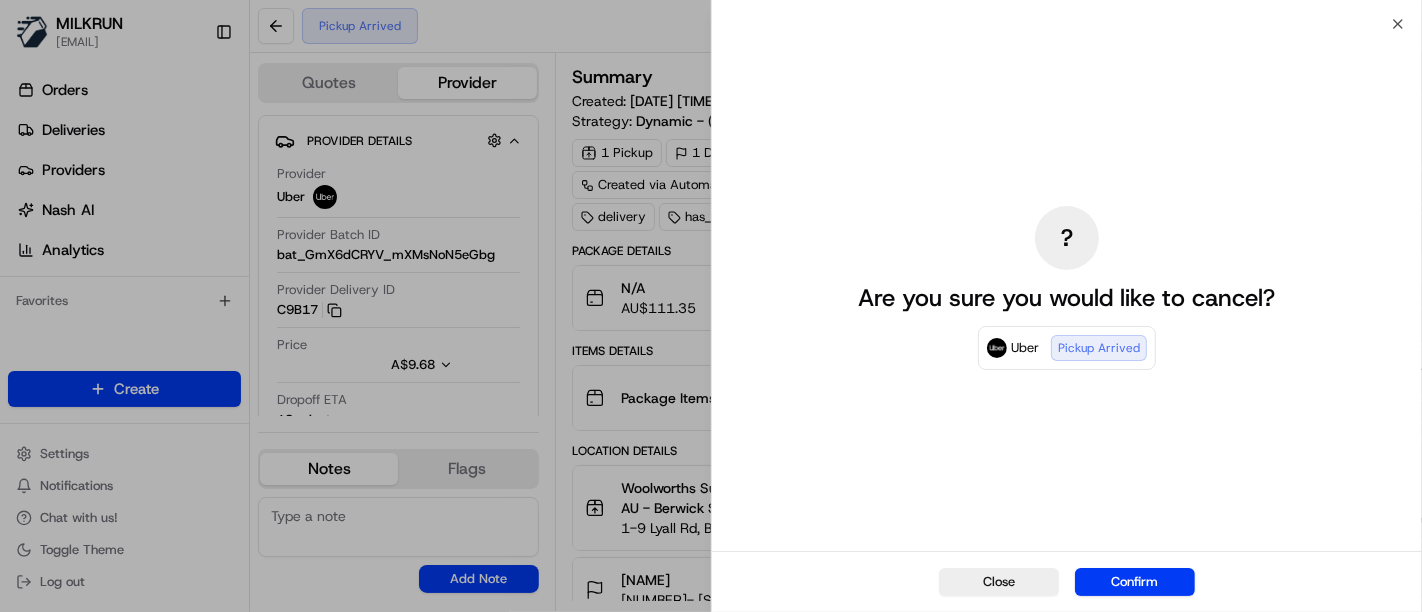 click on "Close Confirm" at bounding box center (1067, 581) 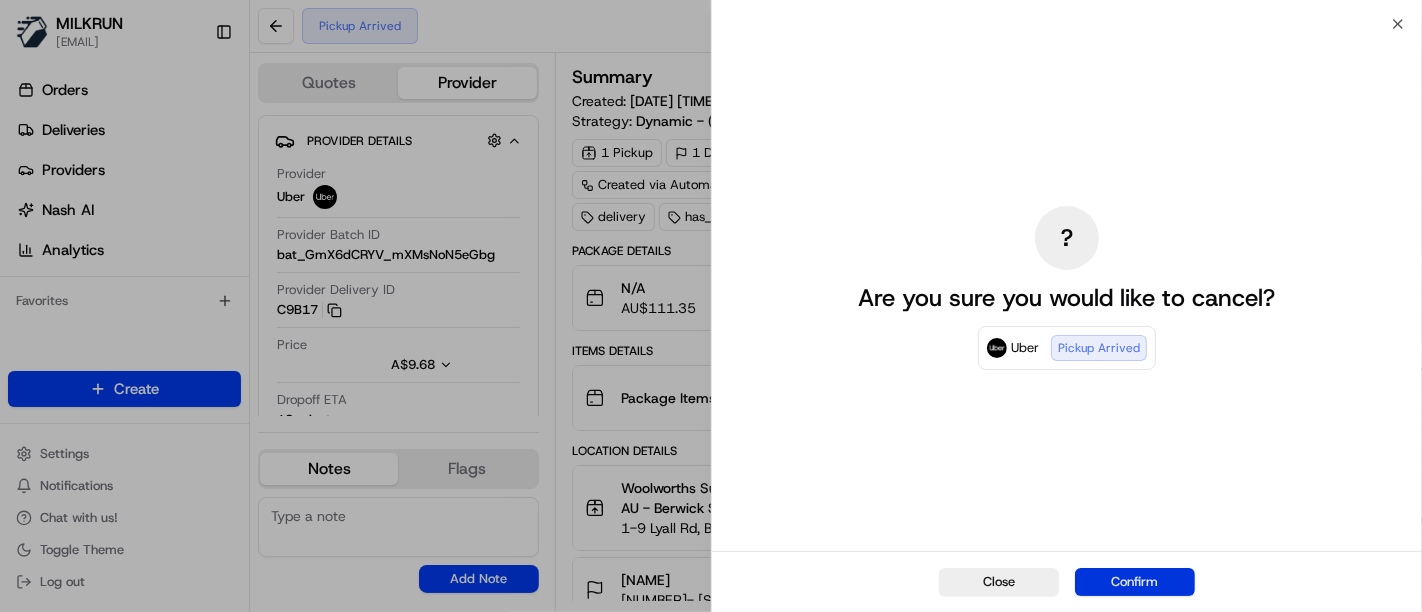 click on "Confirm" at bounding box center [1135, 582] 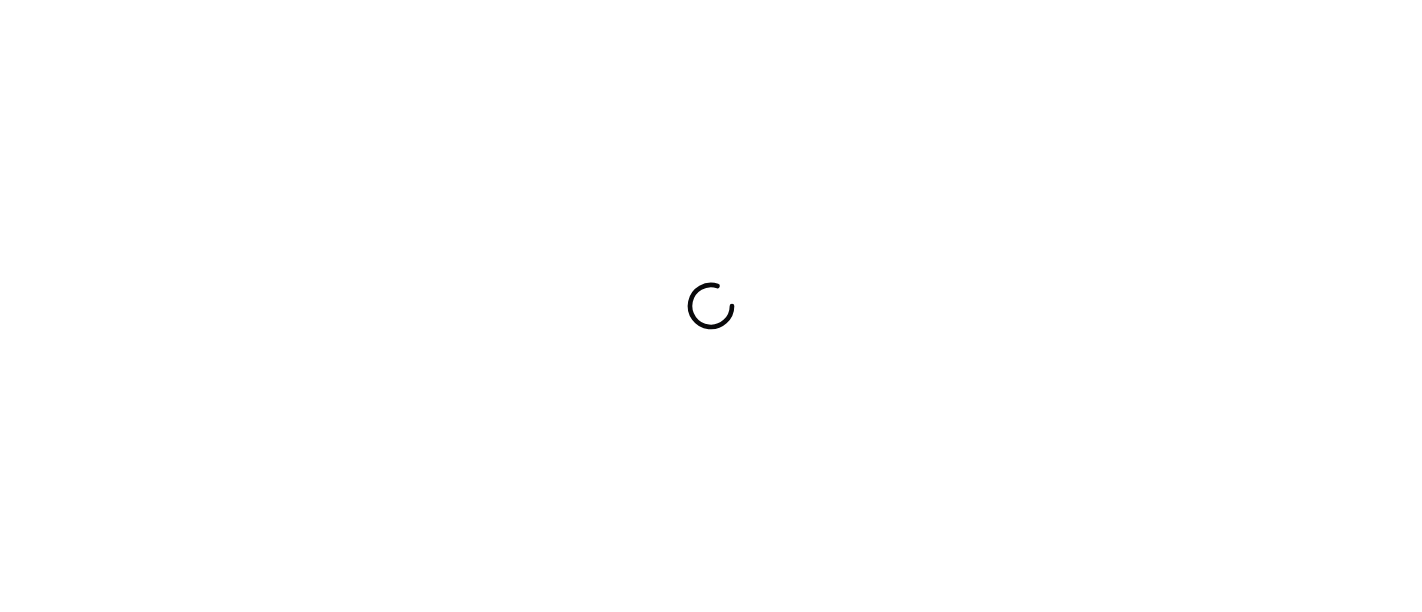 scroll, scrollTop: 0, scrollLeft: 0, axis: both 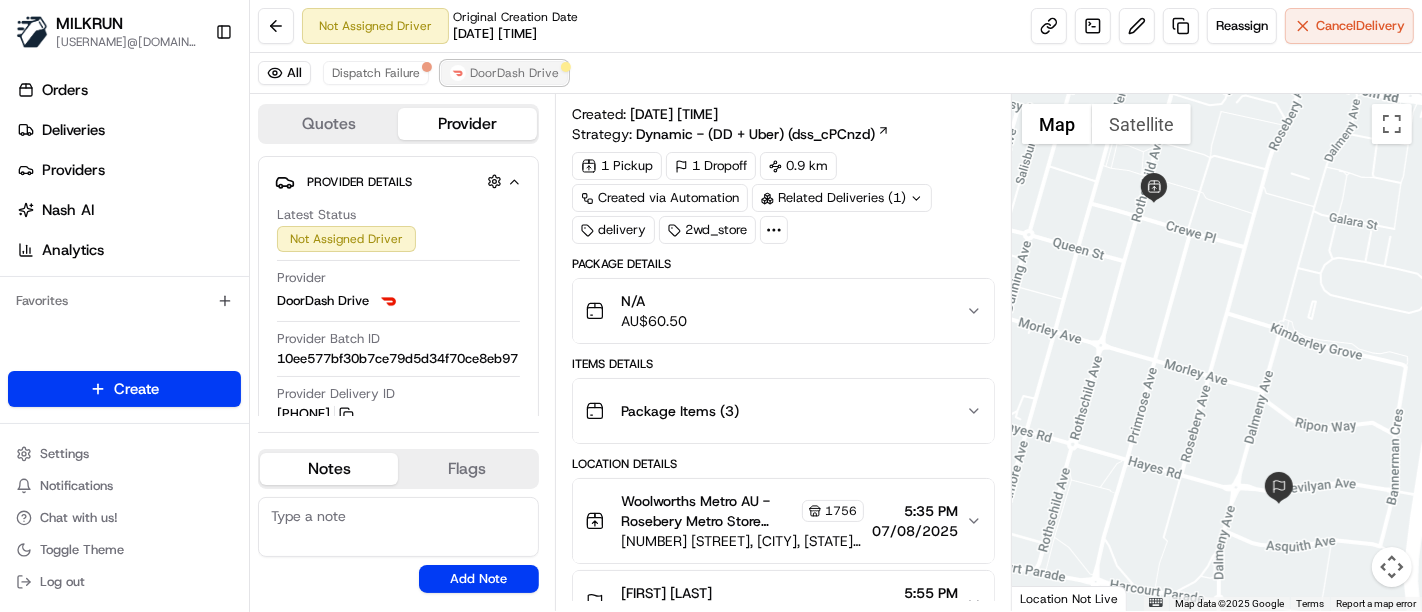 click on "DoorDash Drive" at bounding box center (504, 73) 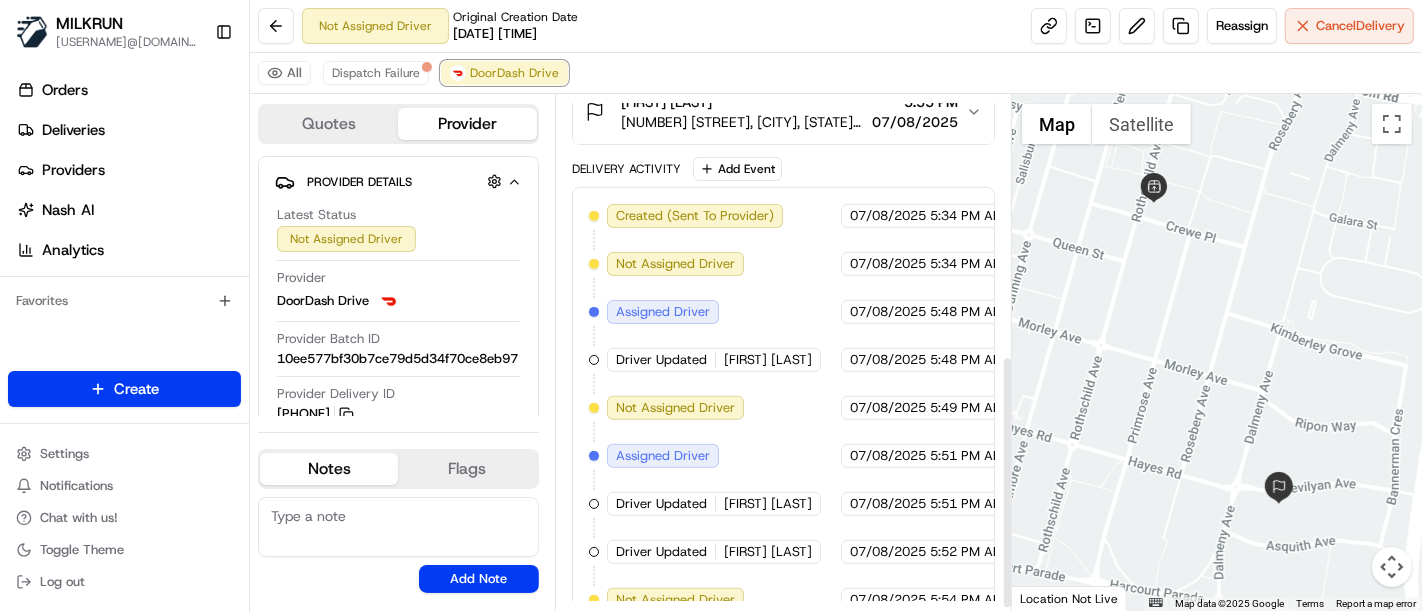 scroll, scrollTop: 536, scrollLeft: 0, axis: vertical 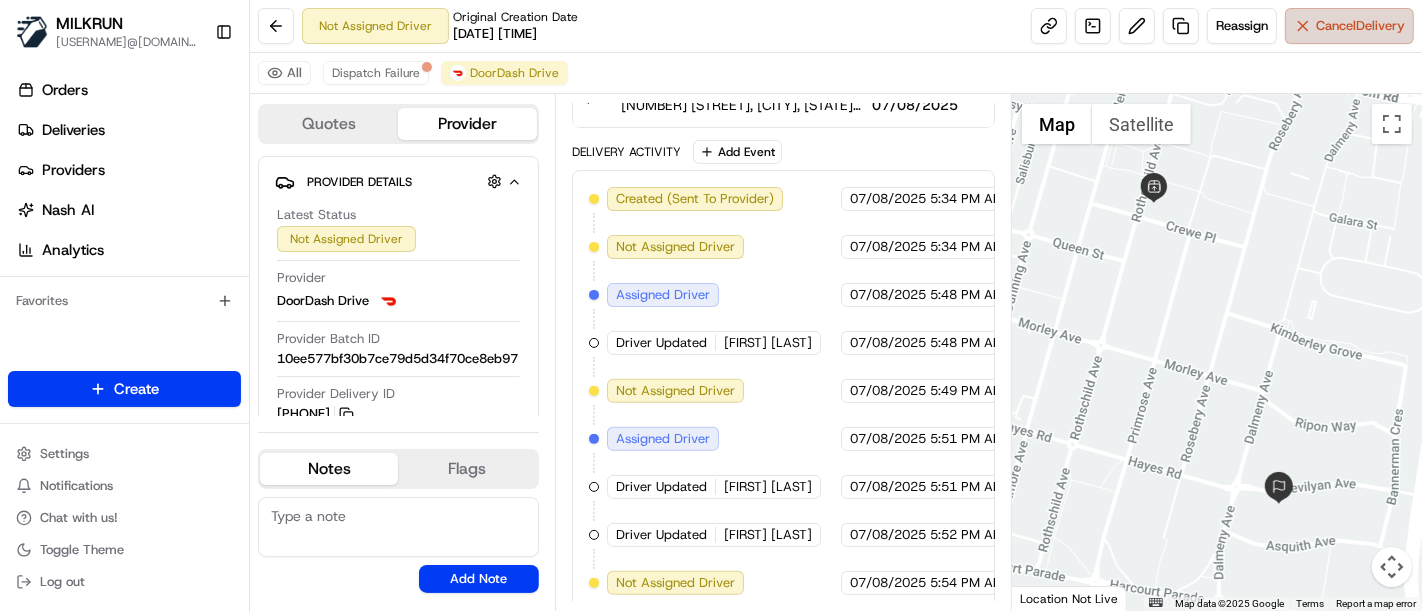 click on "Cancel  Delivery" at bounding box center (1349, 26) 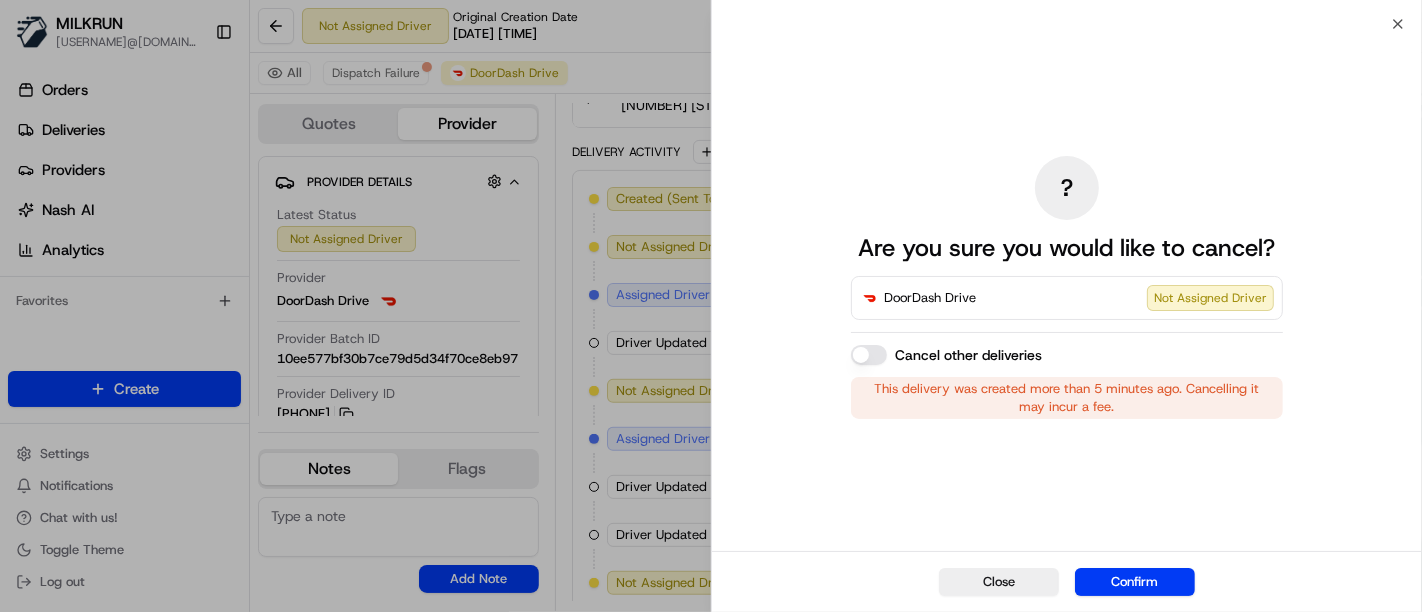 drag, startPoint x: 1151, startPoint y: 578, endPoint x: 634, endPoint y: 264, distance: 604.8843 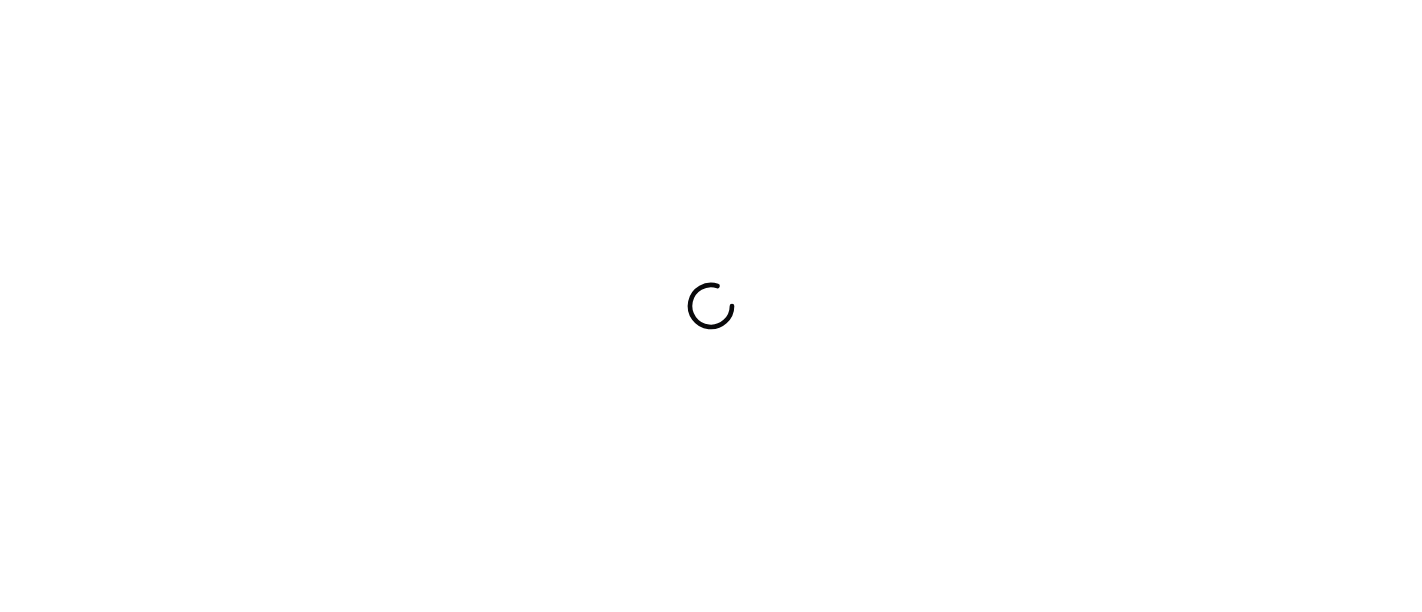 scroll, scrollTop: 0, scrollLeft: 0, axis: both 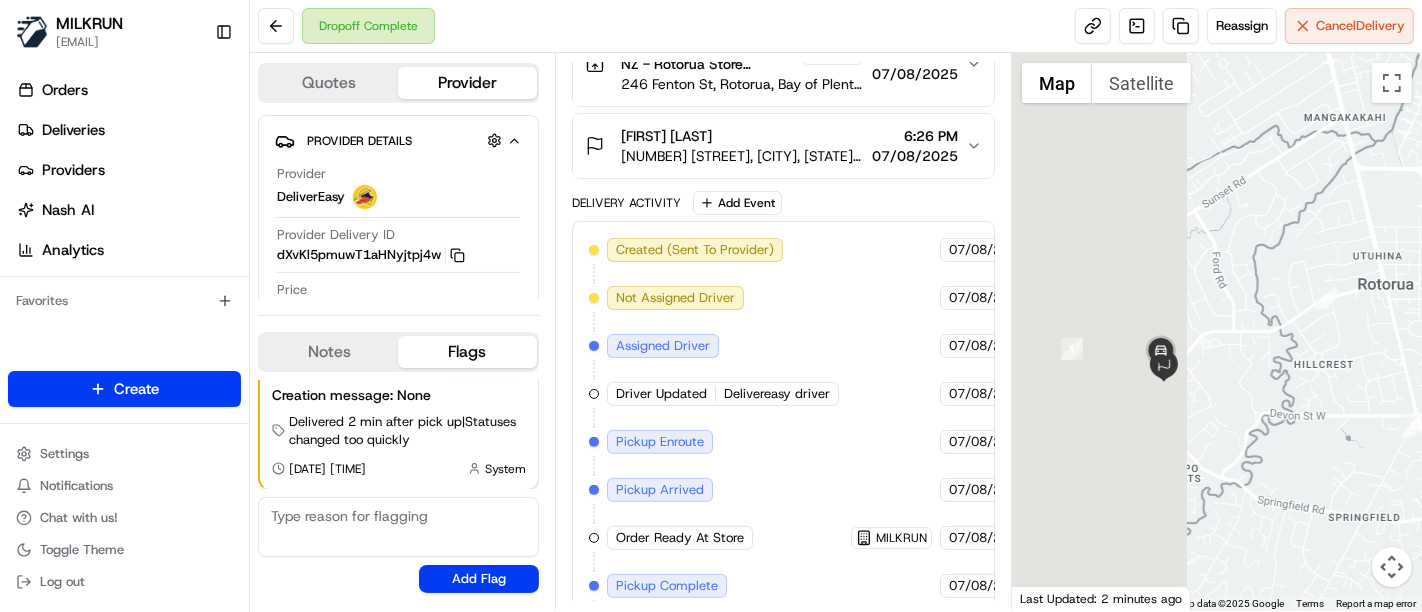 drag, startPoint x: 1077, startPoint y: 363, endPoint x: 1263, endPoint y: 314, distance: 192.34604 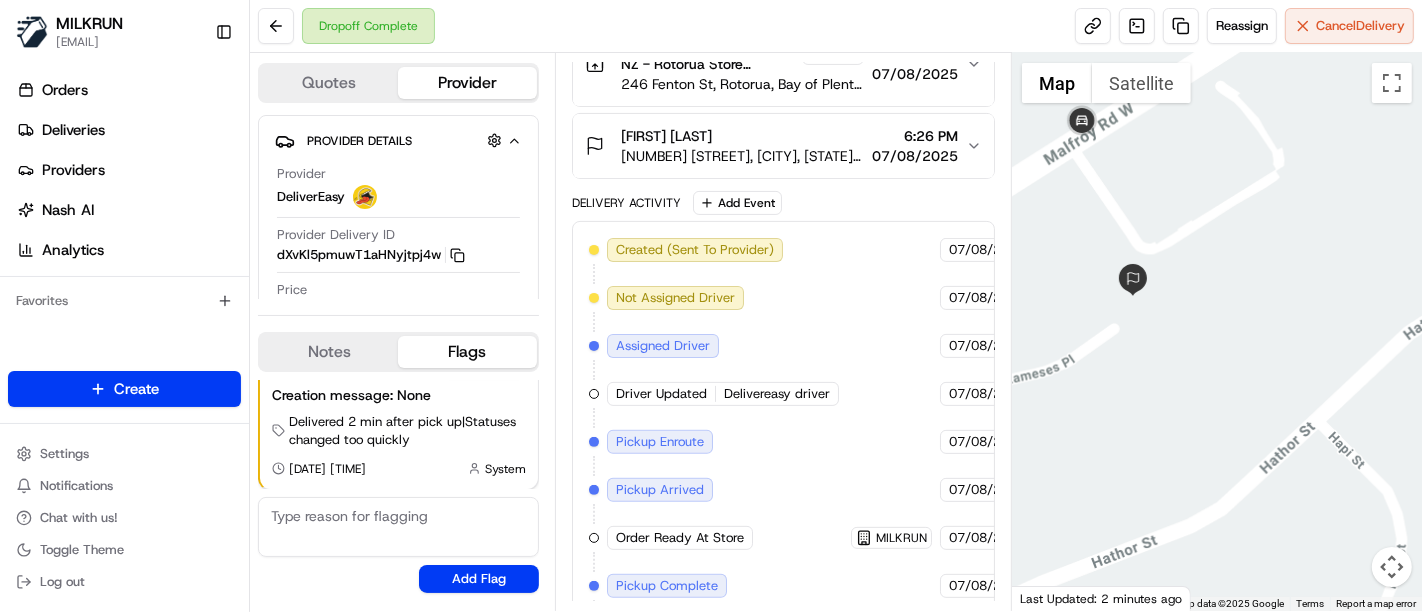 drag, startPoint x: 1355, startPoint y: 341, endPoint x: 1102, endPoint y: 239, distance: 272.78748 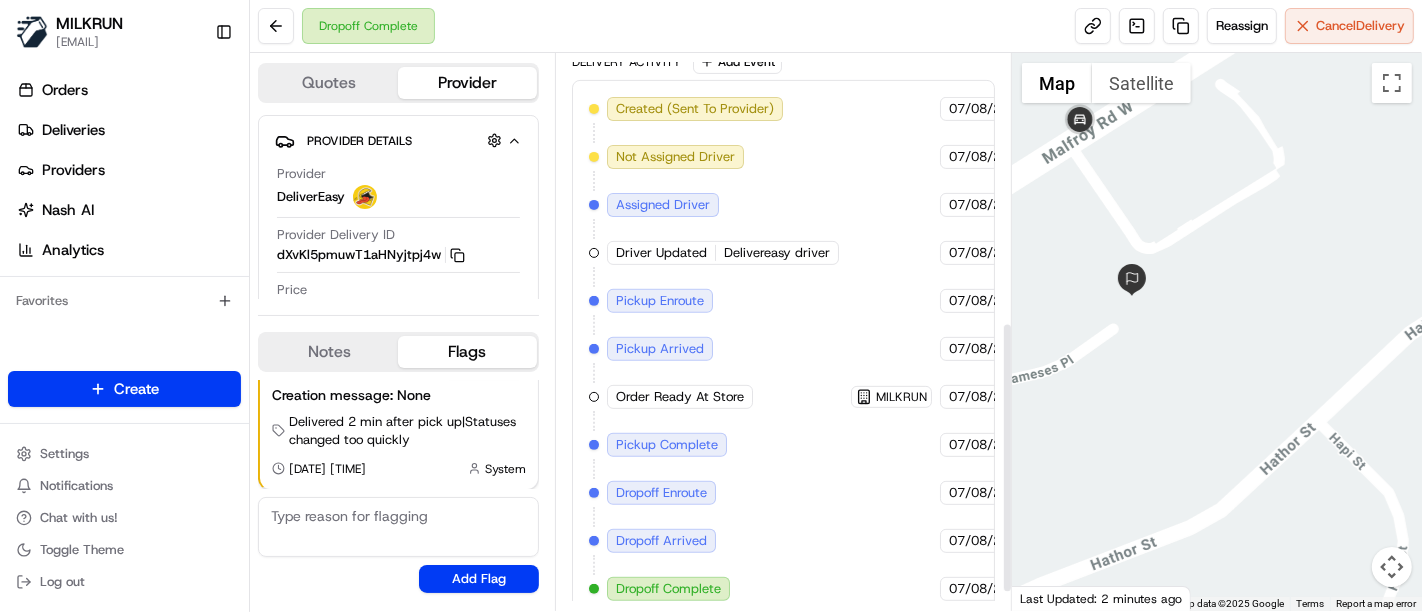 scroll, scrollTop: 590, scrollLeft: 0, axis: vertical 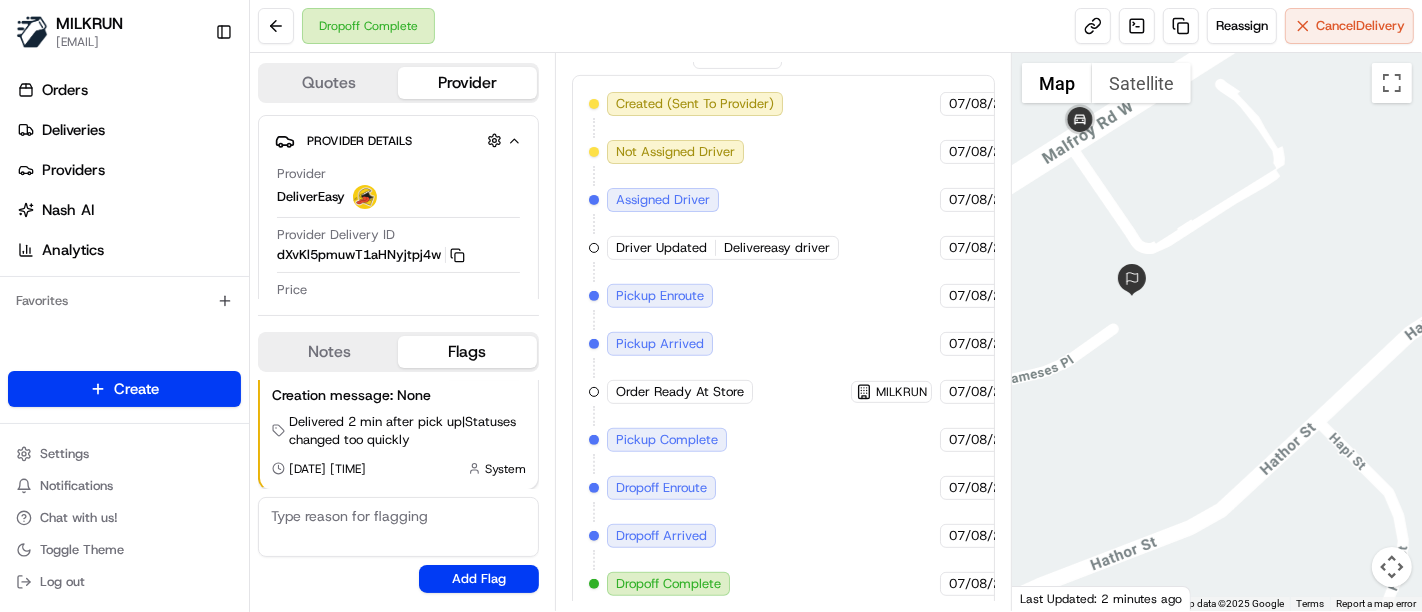 drag, startPoint x: 990, startPoint y: 505, endPoint x: 954, endPoint y: 507, distance: 36.05551 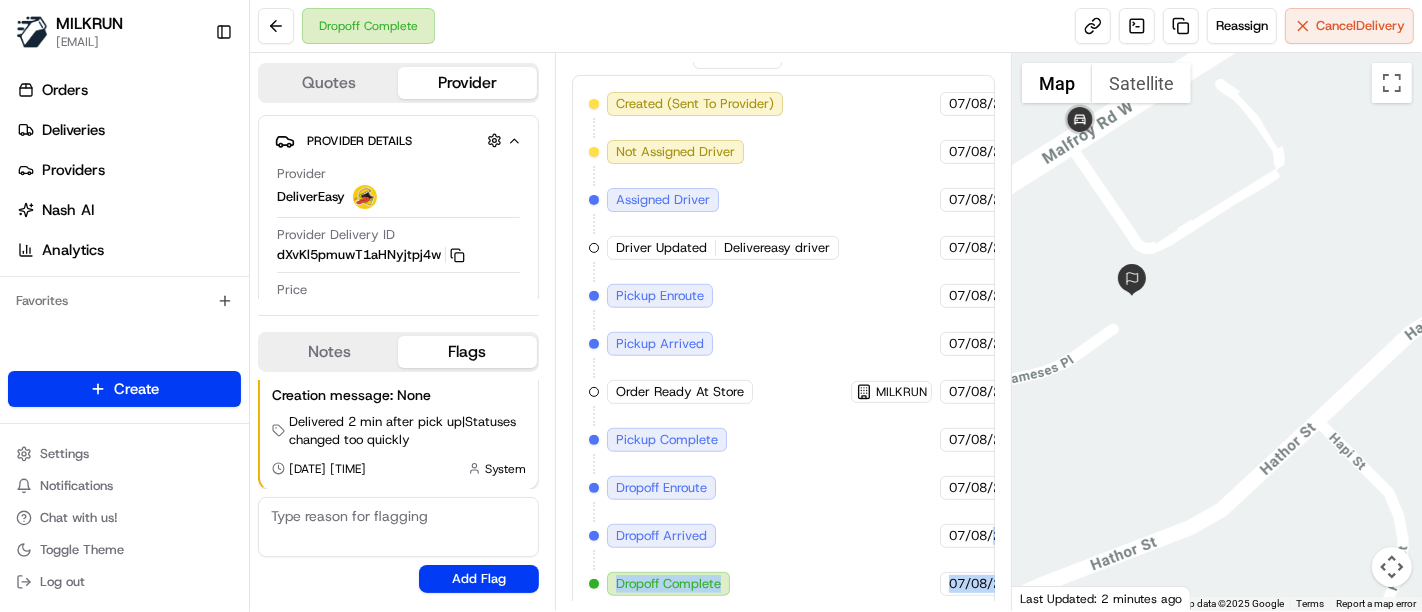 scroll, scrollTop: 590, scrollLeft: 87, axis: both 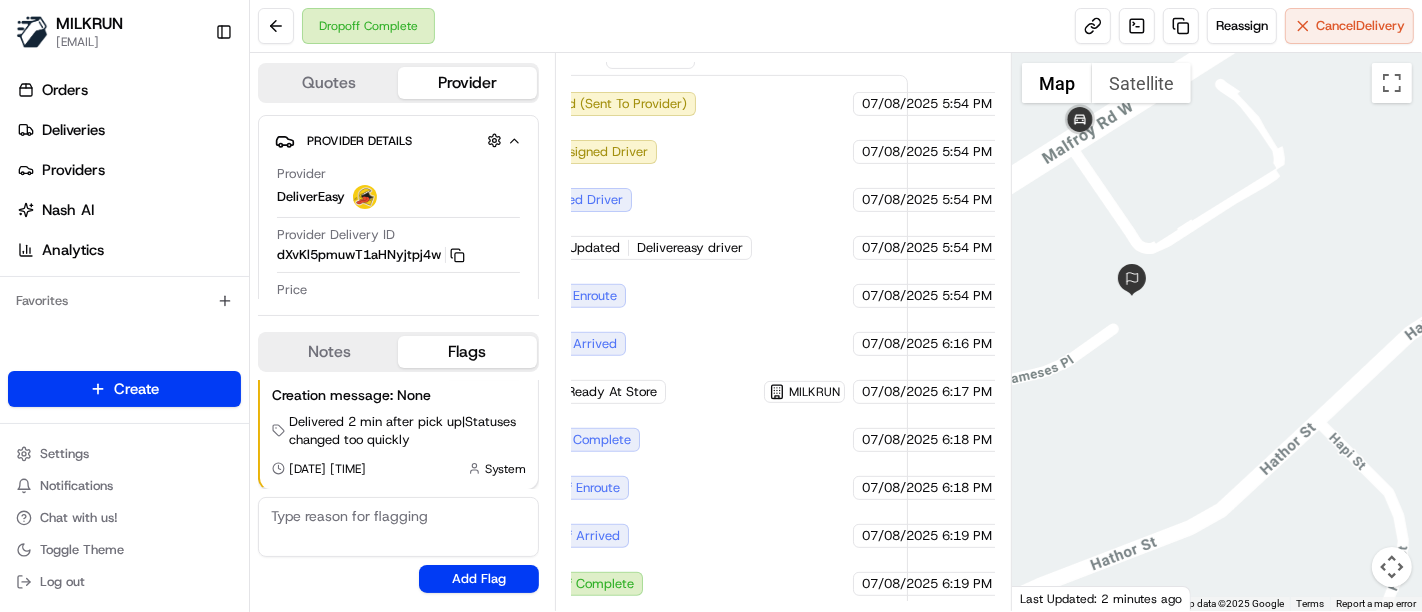 drag, startPoint x: 941, startPoint y: 503, endPoint x: 1077, endPoint y: 472, distance: 139.48836 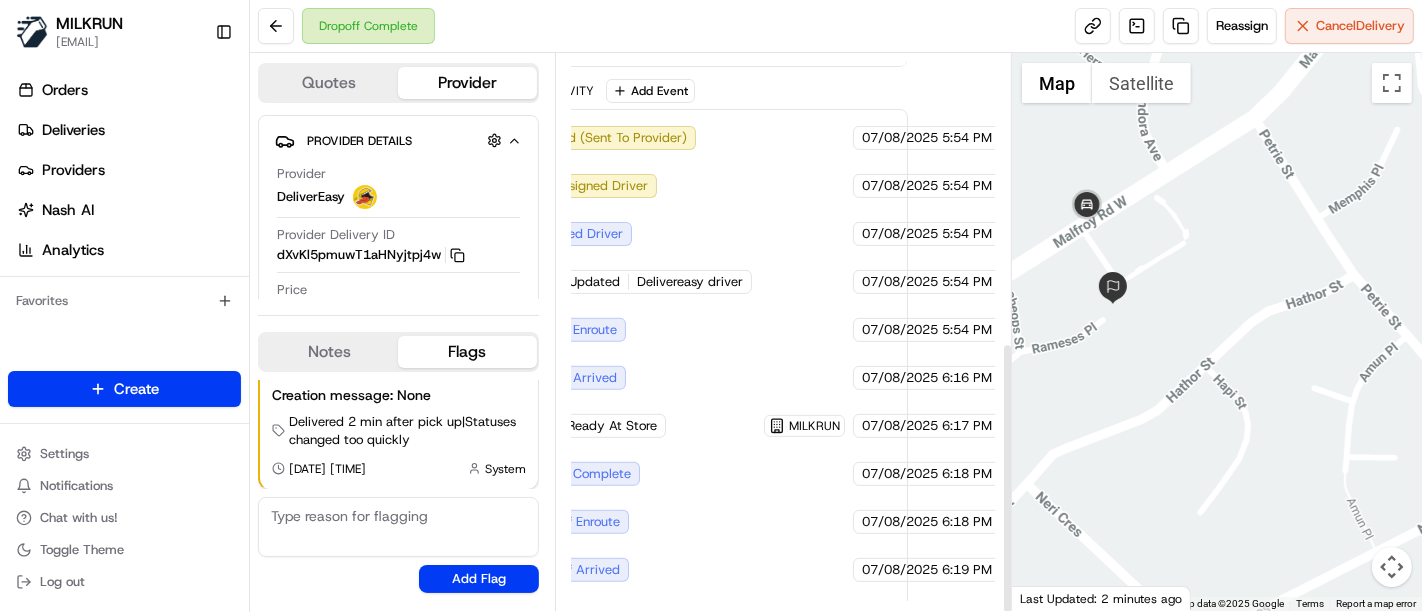 scroll, scrollTop: 590, scrollLeft: 87, axis: both 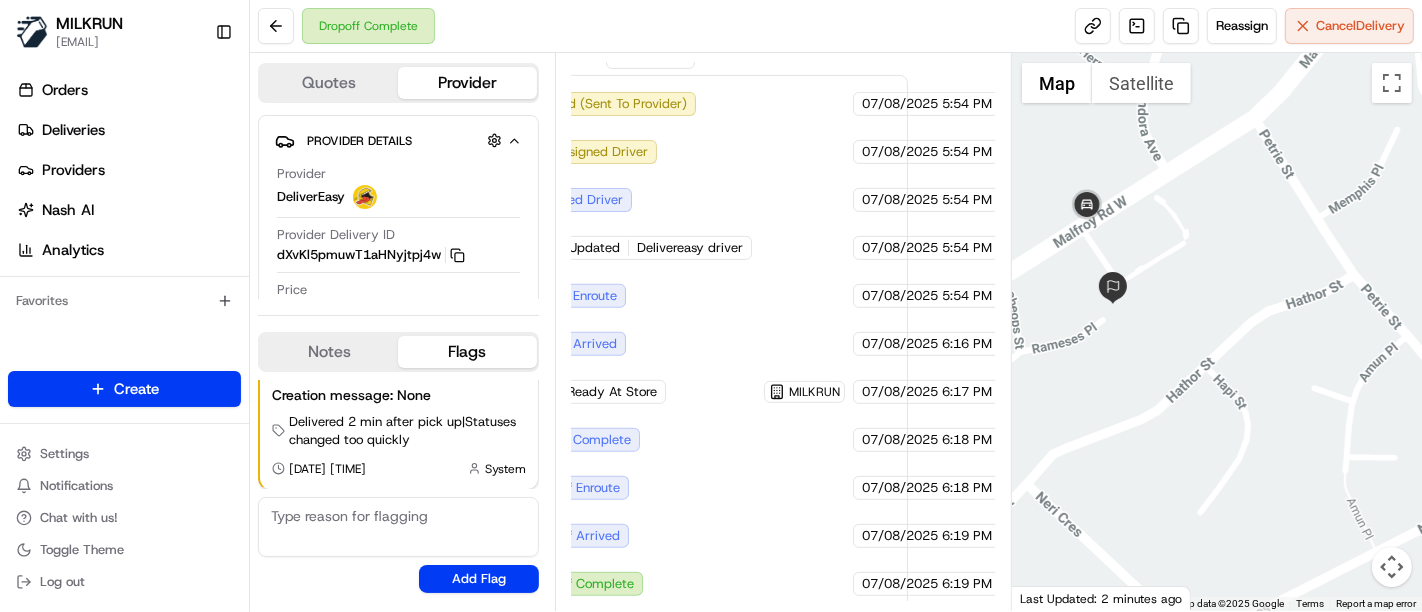 drag, startPoint x: 818, startPoint y: 419, endPoint x: 568, endPoint y: 401, distance: 250.64716 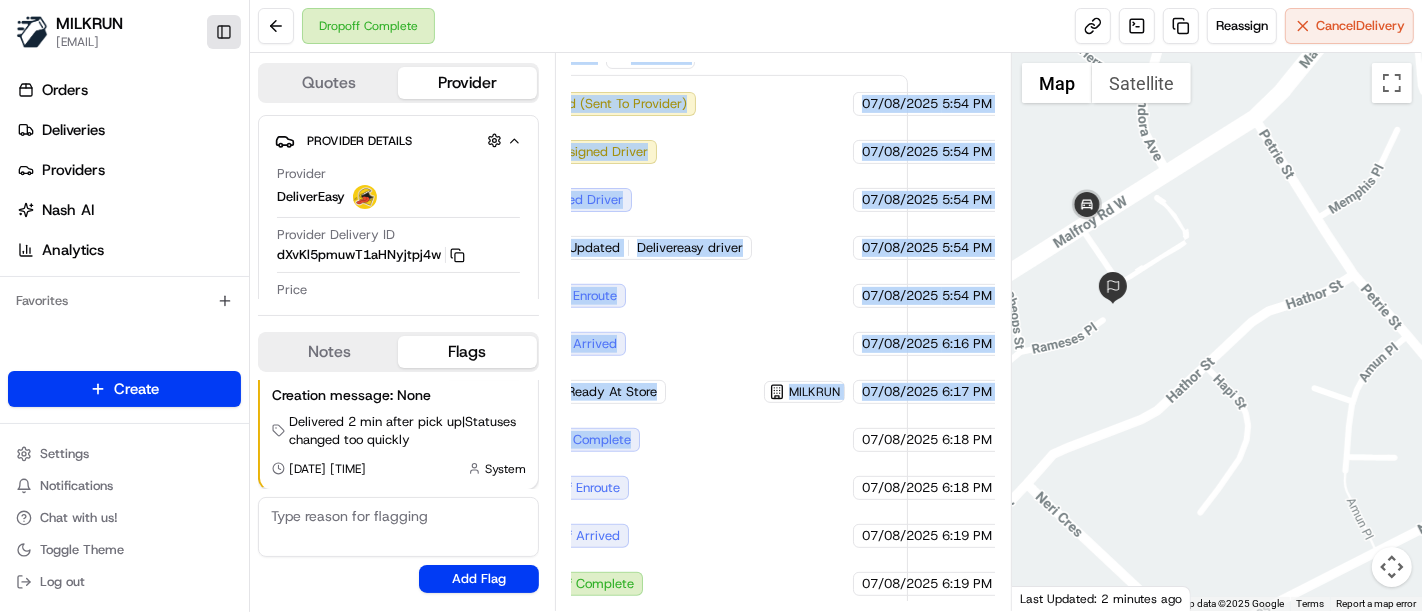 scroll, scrollTop: 590, scrollLeft: 0, axis: vertical 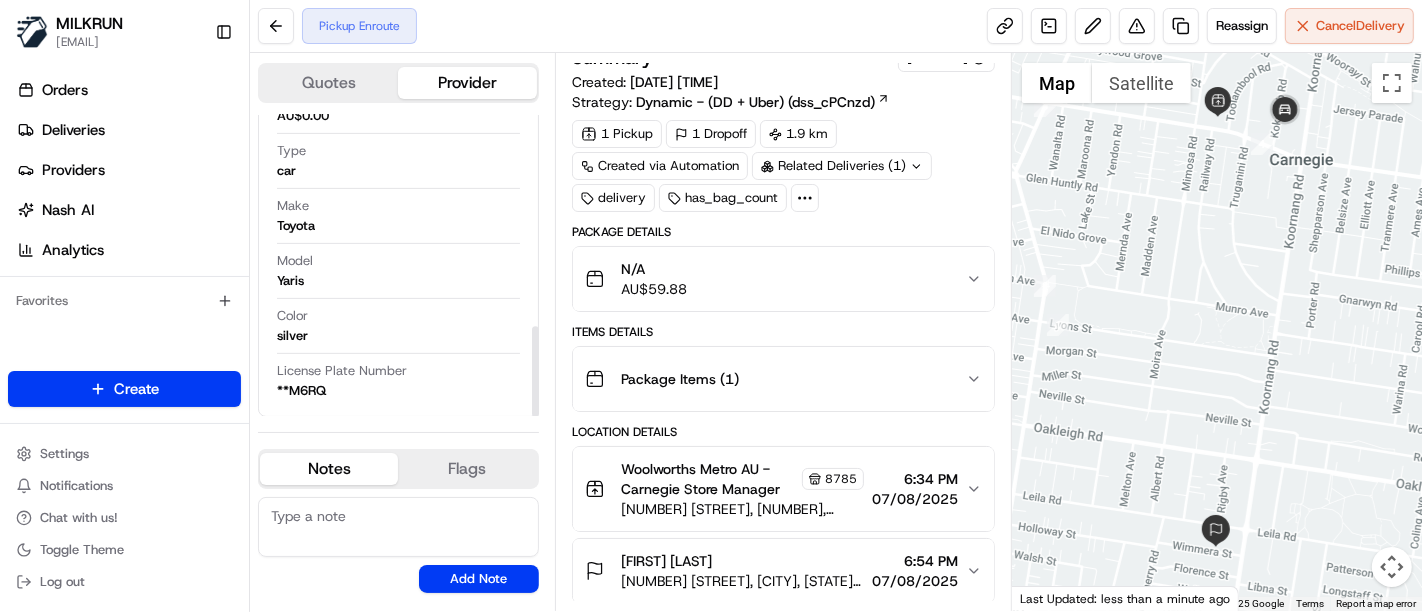 drag, startPoint x: 400, startPoint y: 541, endPoint x: 437, endPoint y: 510, distance: 48.270073 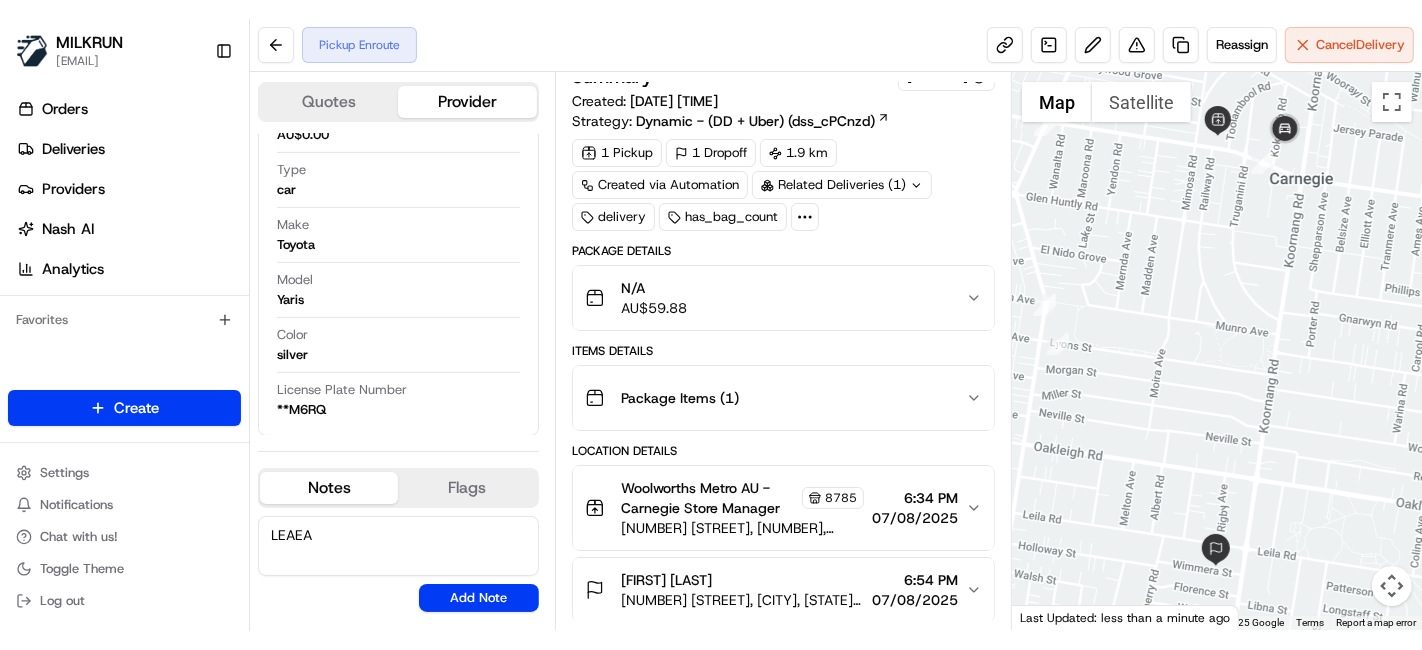 scroll, scrollTop: 665, scrollLeft: 0, axis: vertical 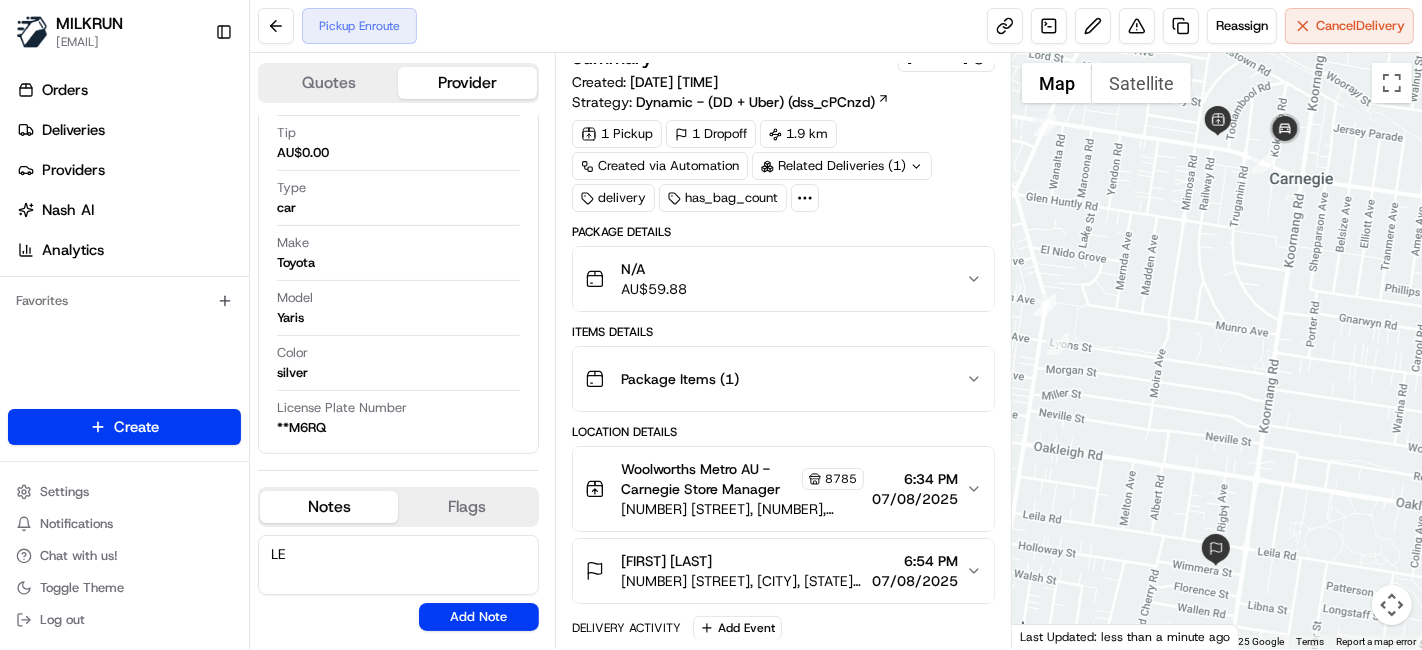 type on "L" 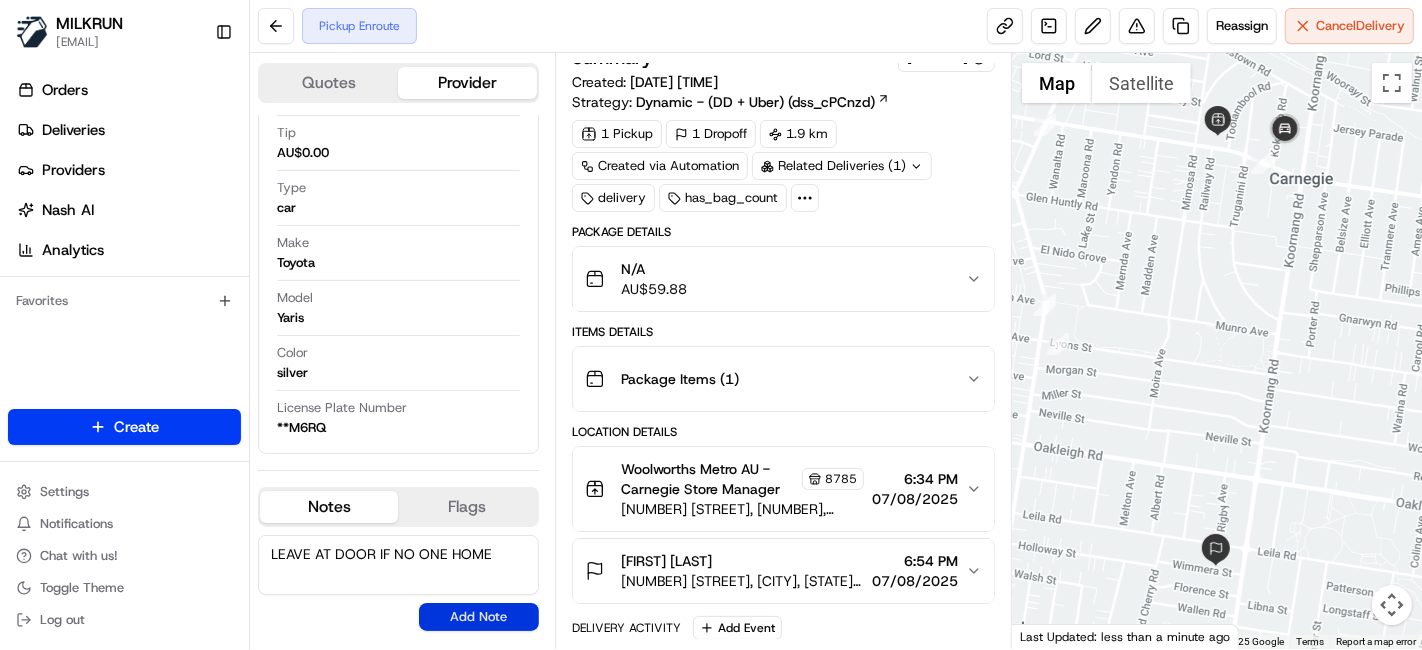 type on "LEAVE AT DOOR IF NO ONE HOME" 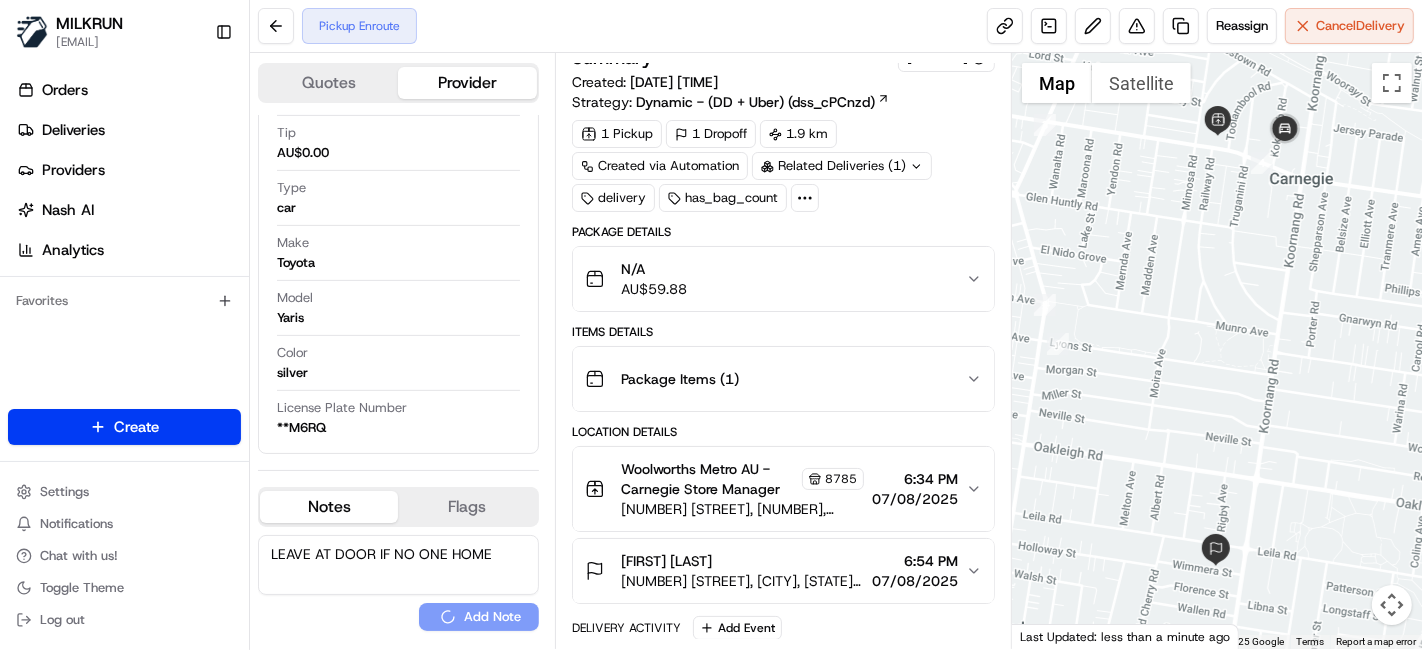 type 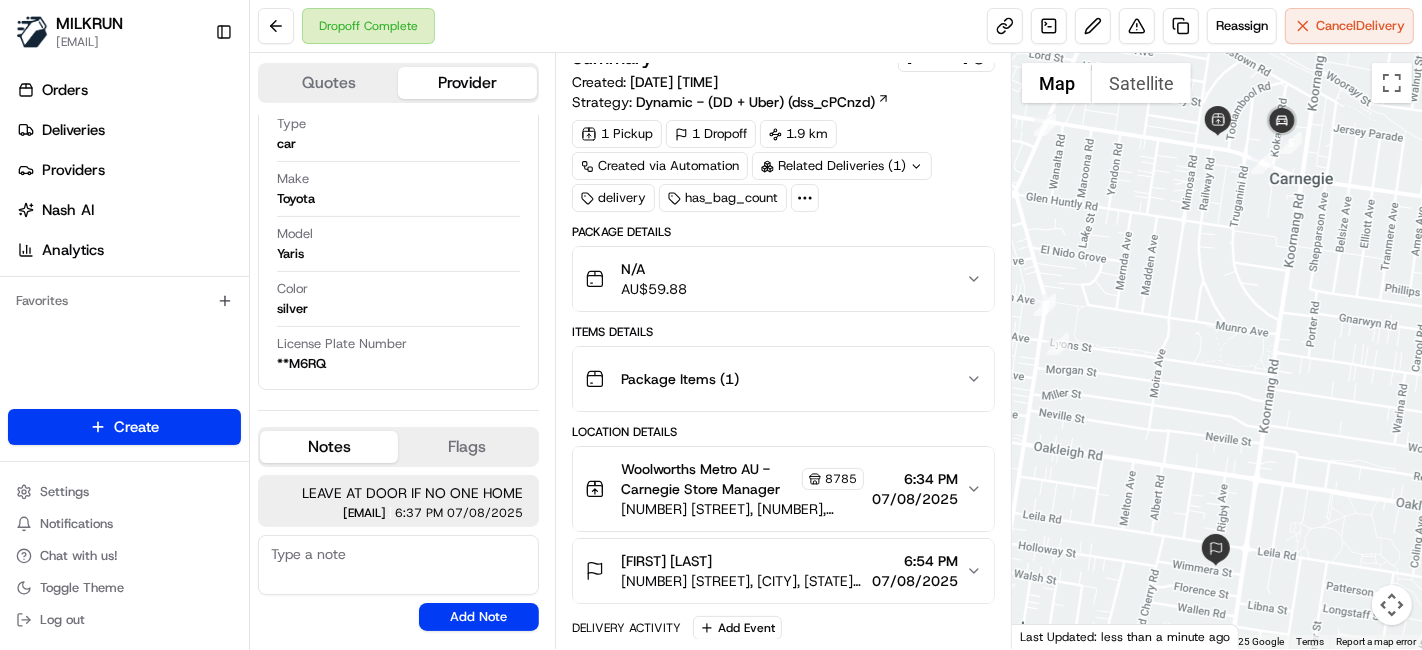 scroll, scrollTop: 666, scrollLeft: 0, axis: vertical 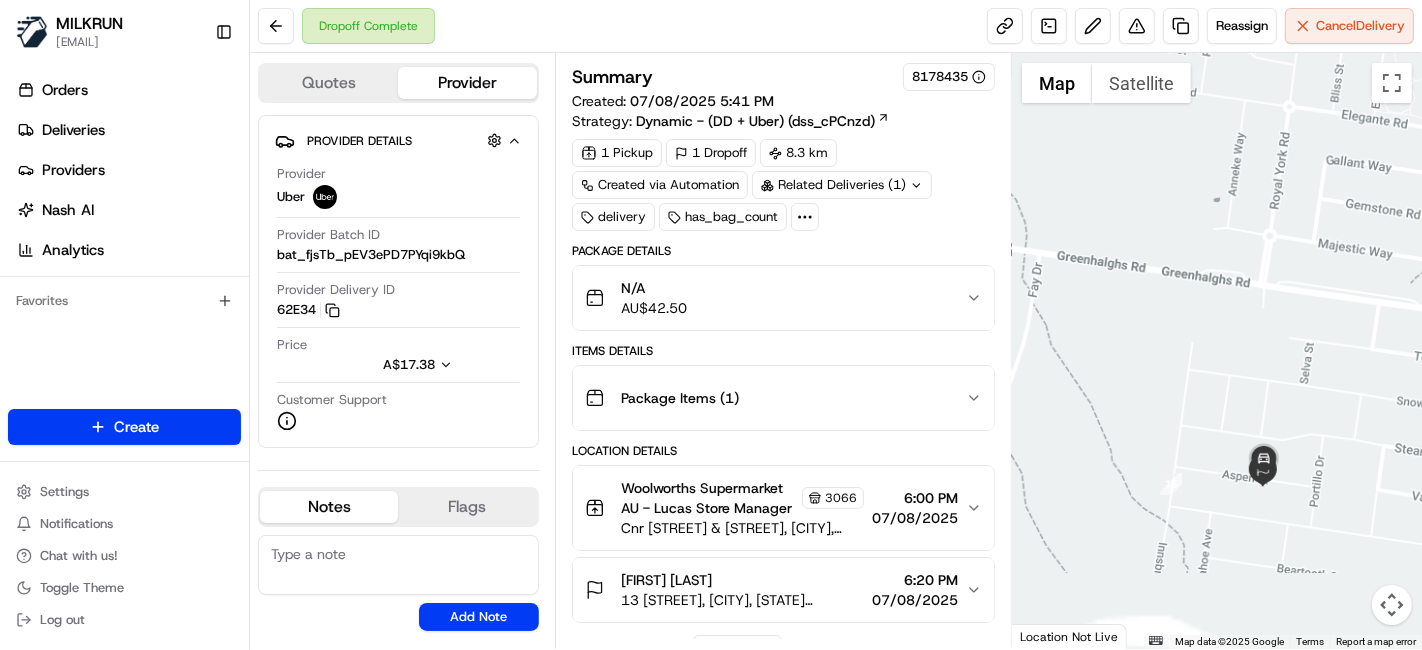 drag, startPoint x: 1294, startPoint y: 477, endPoint x: 1265, endPoint y: 132, distance: 346.2167 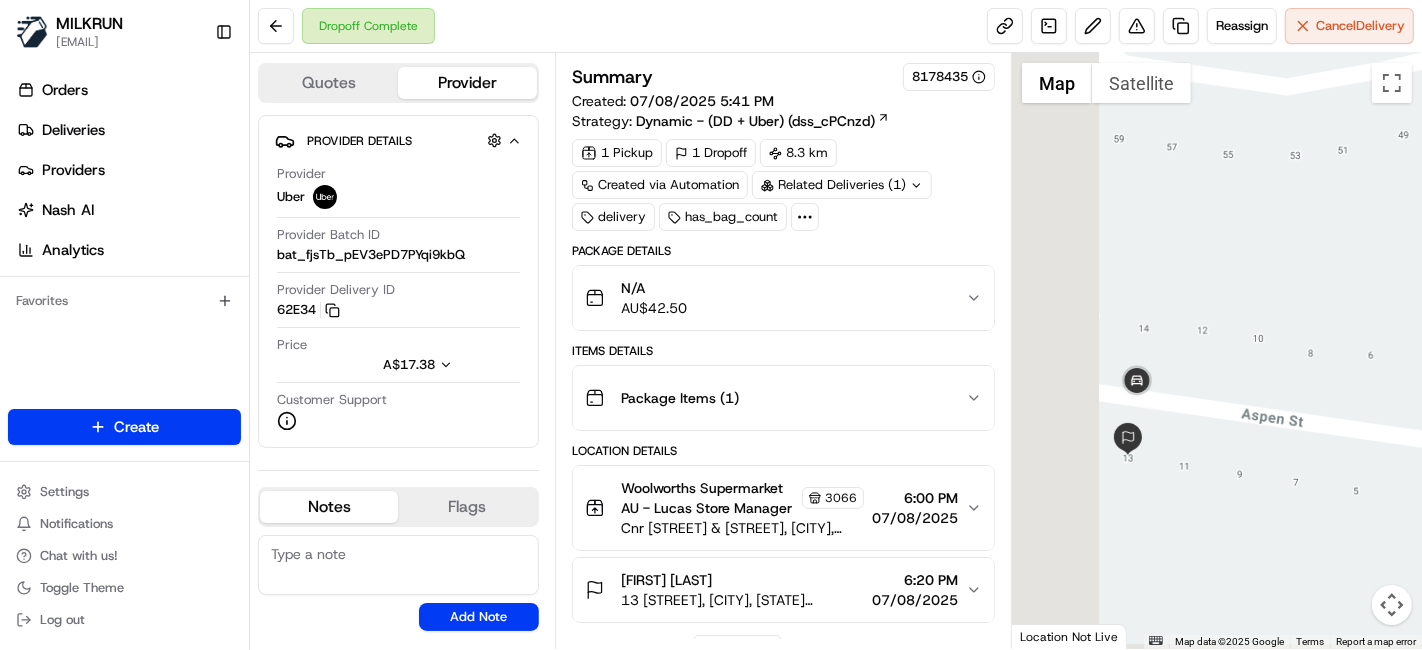 drag, startPoint x: 1192, startPoint y: 502, endPoint x: 1416, endPoint y: 169, distance: 401.32904 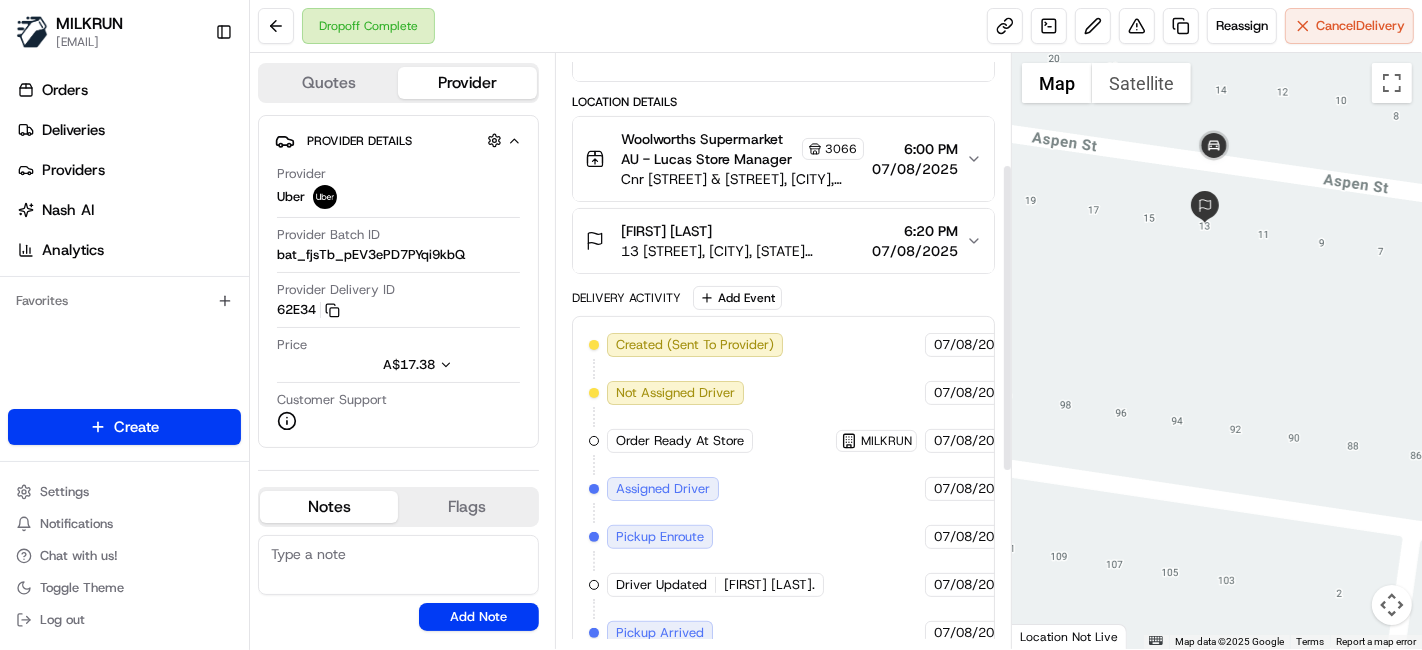 scroll, scrollTop: 552, scrollLeft: 0, axis: vertical 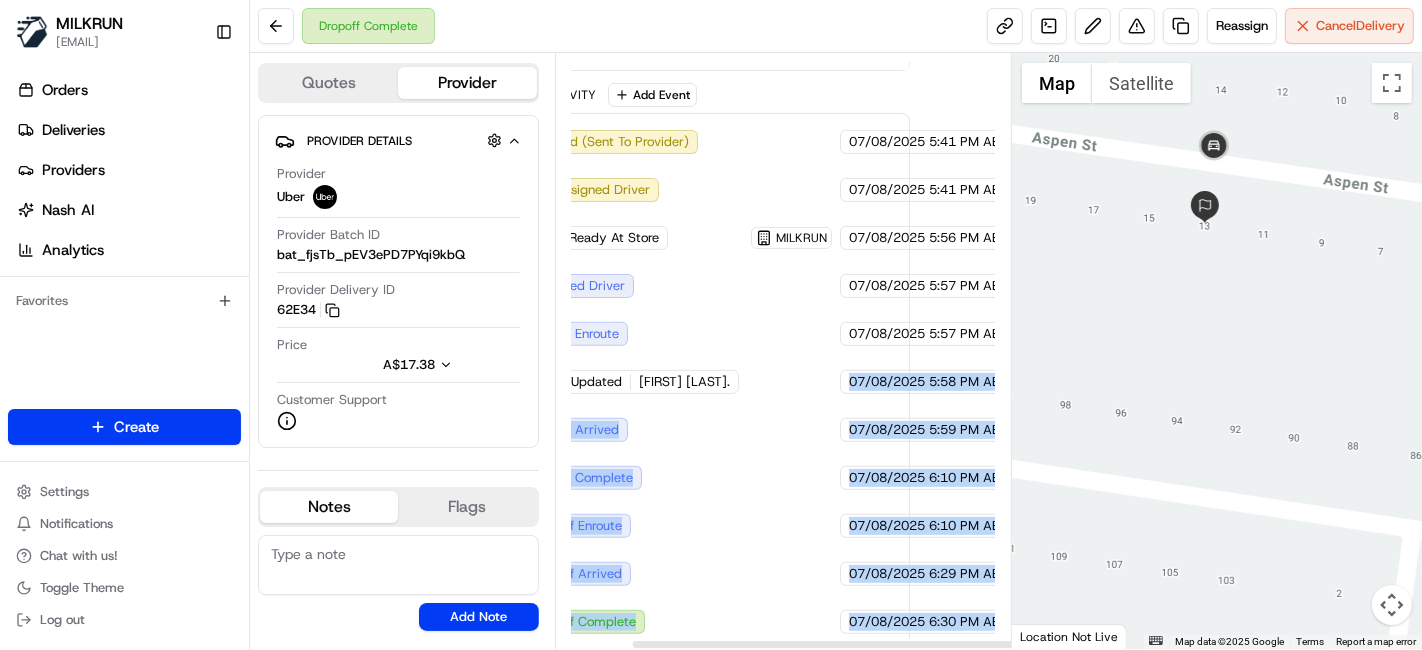 drag, startPoint x: 922, startPoint y: 389, endPoint x: 1014, endPoint y: 341, distance: 103.768974 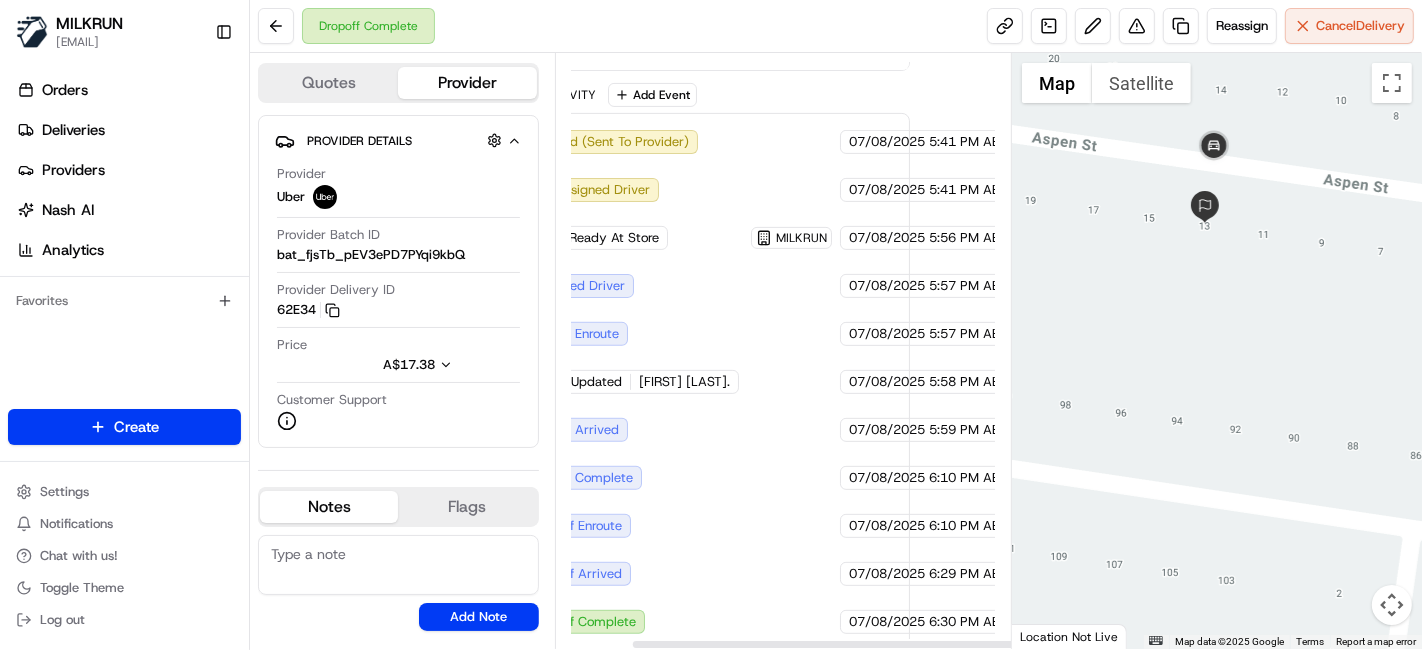 click on "07/08/2025" at bounding box center [887, 334] 